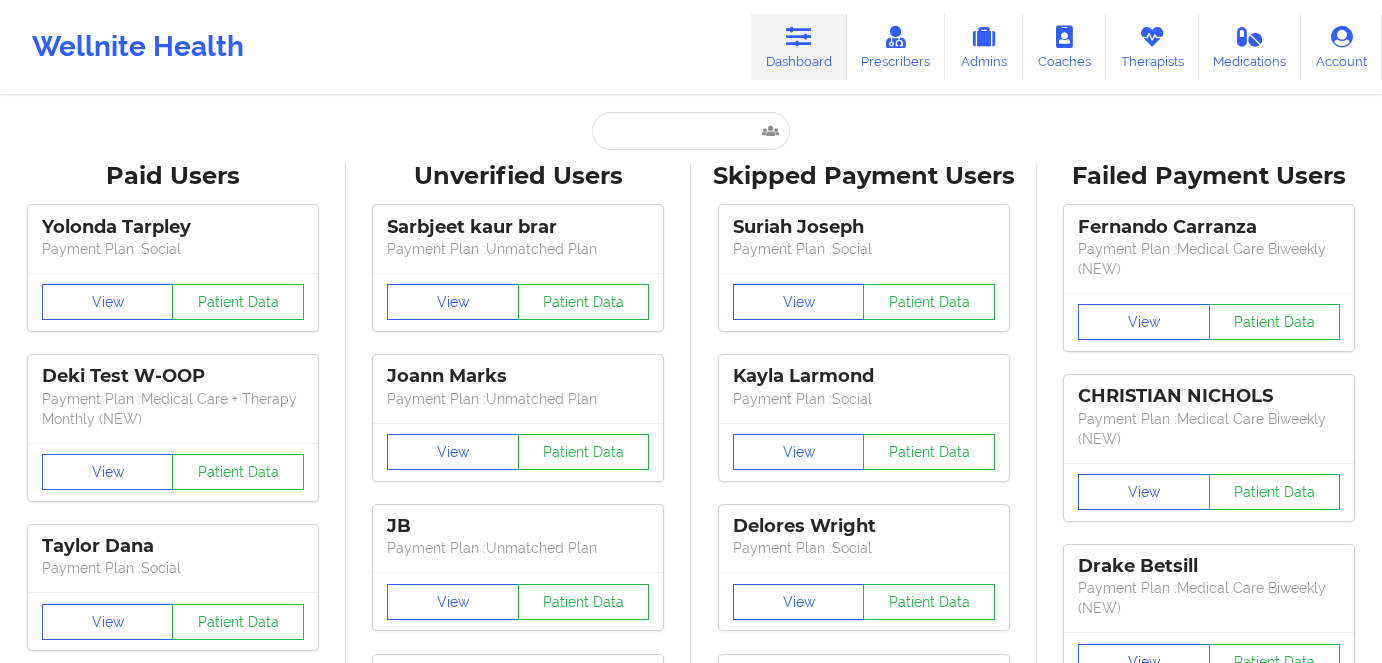 scroll, scrollTop: 0, scrollLeft: 0, axis: both 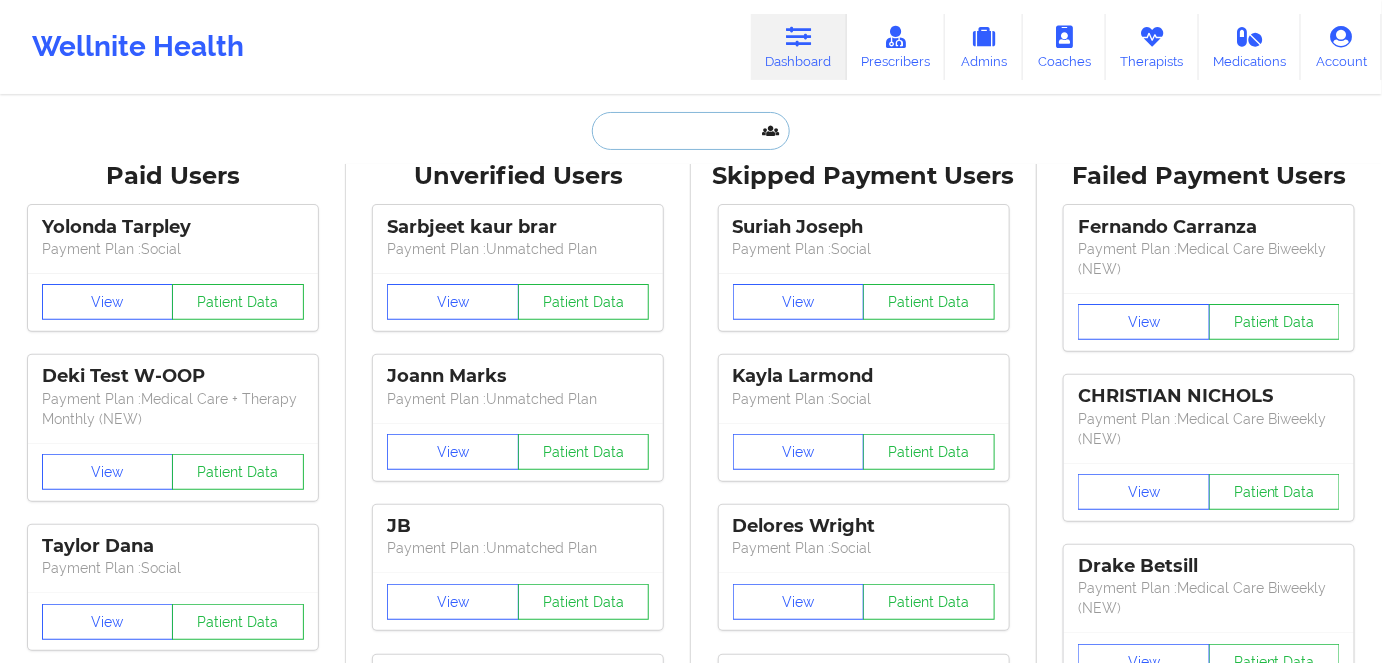 click at bounding box center [691, 131] 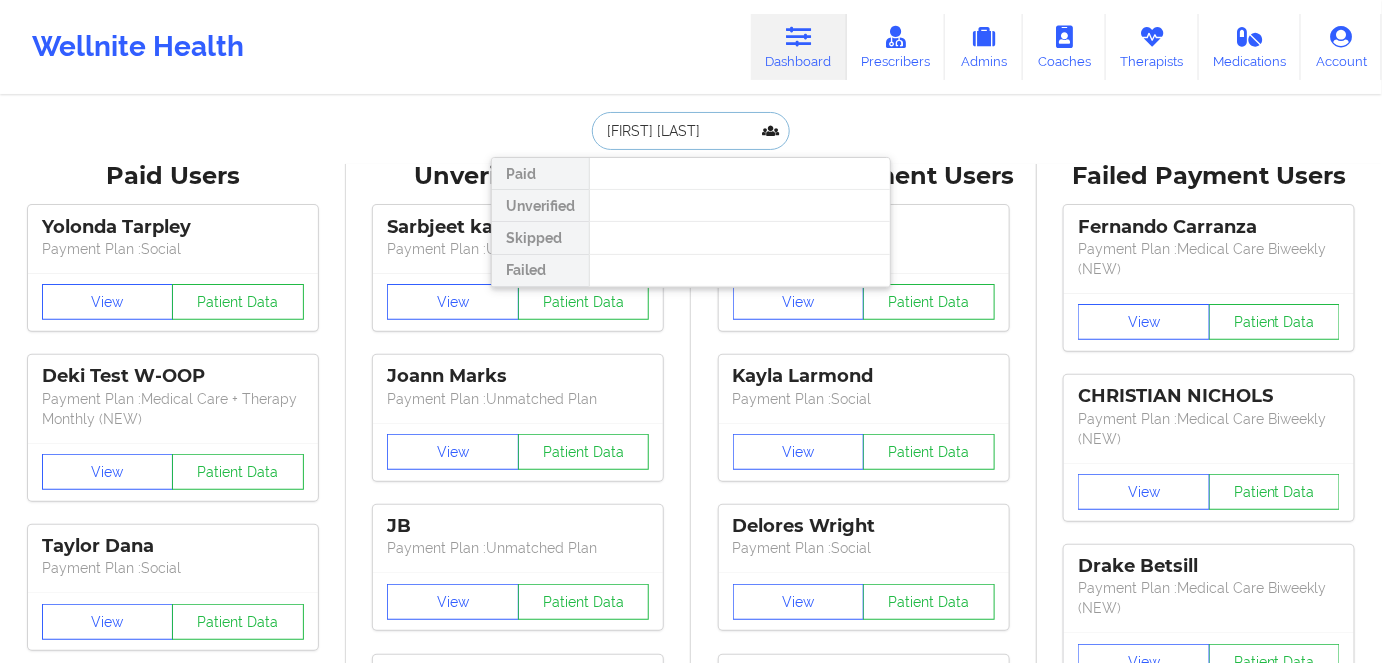 drag, startPoint x: 757, startPoint y: 142, endPoint x: 511, endPoint y: 155, distance: 246.34326 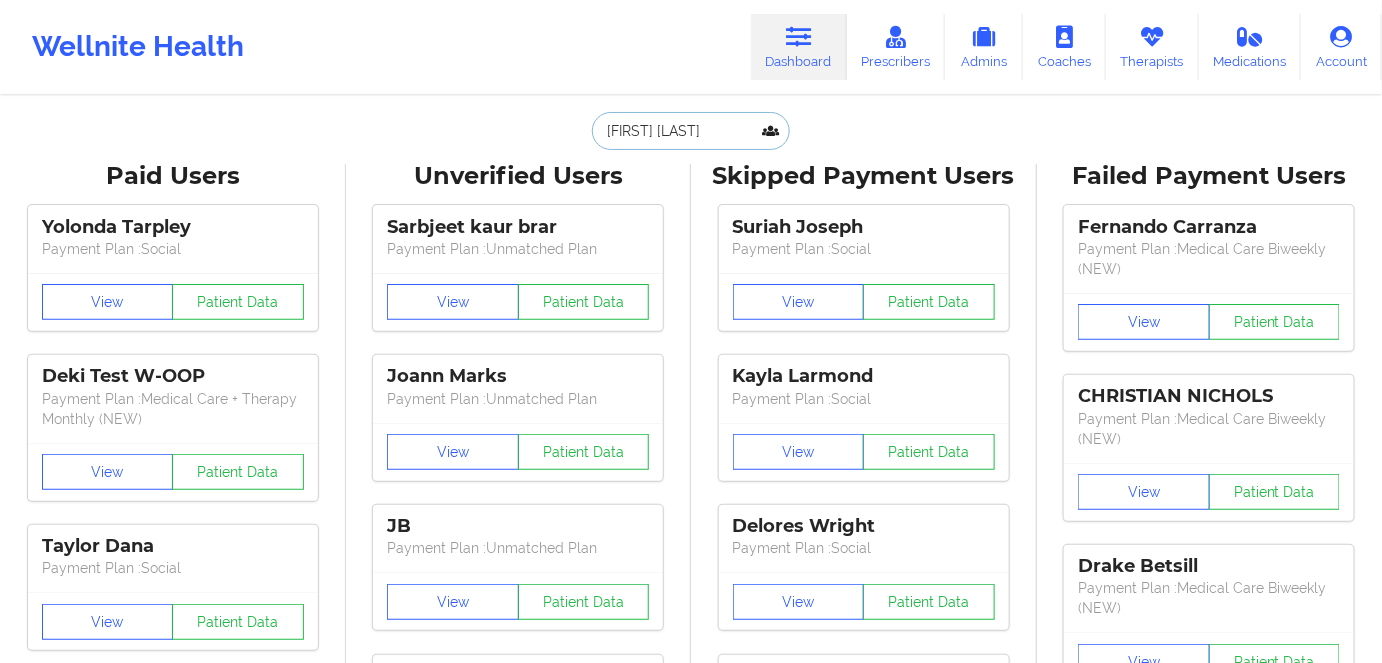 paste on "[EMAIL]" 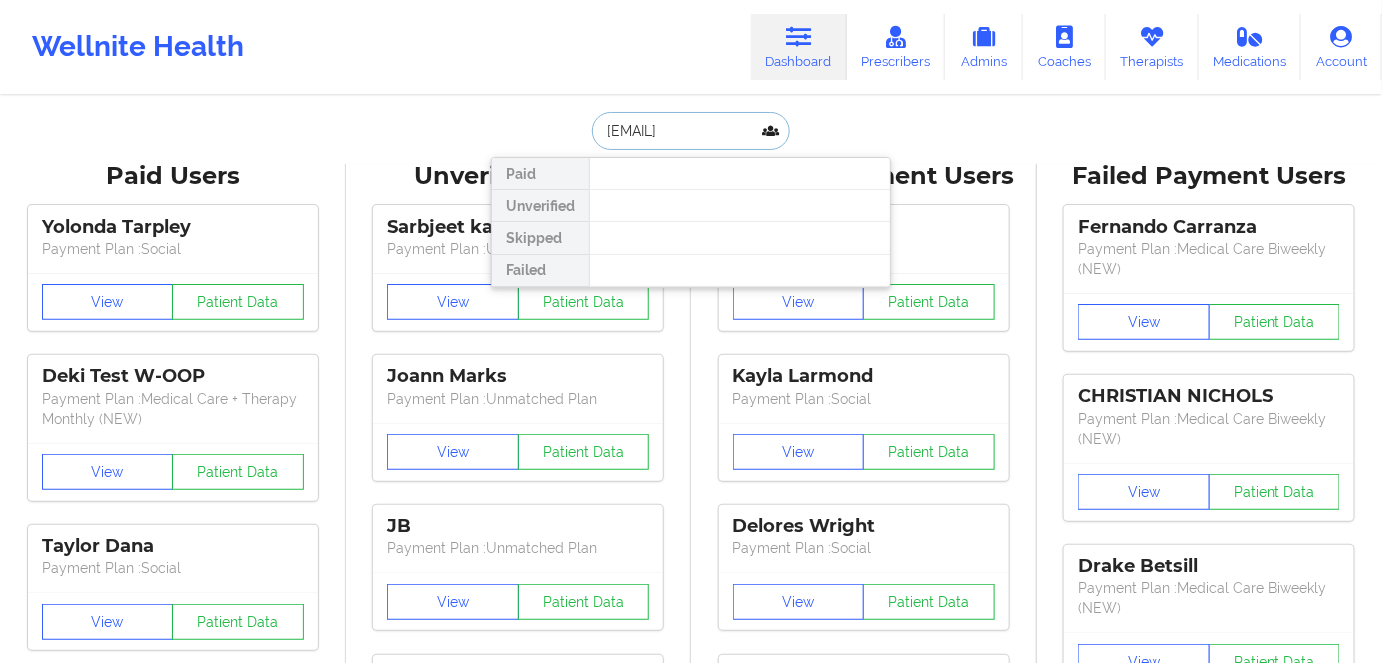 scroll, scrollTop: 0, scrollLeft: 16, axis: horizontal 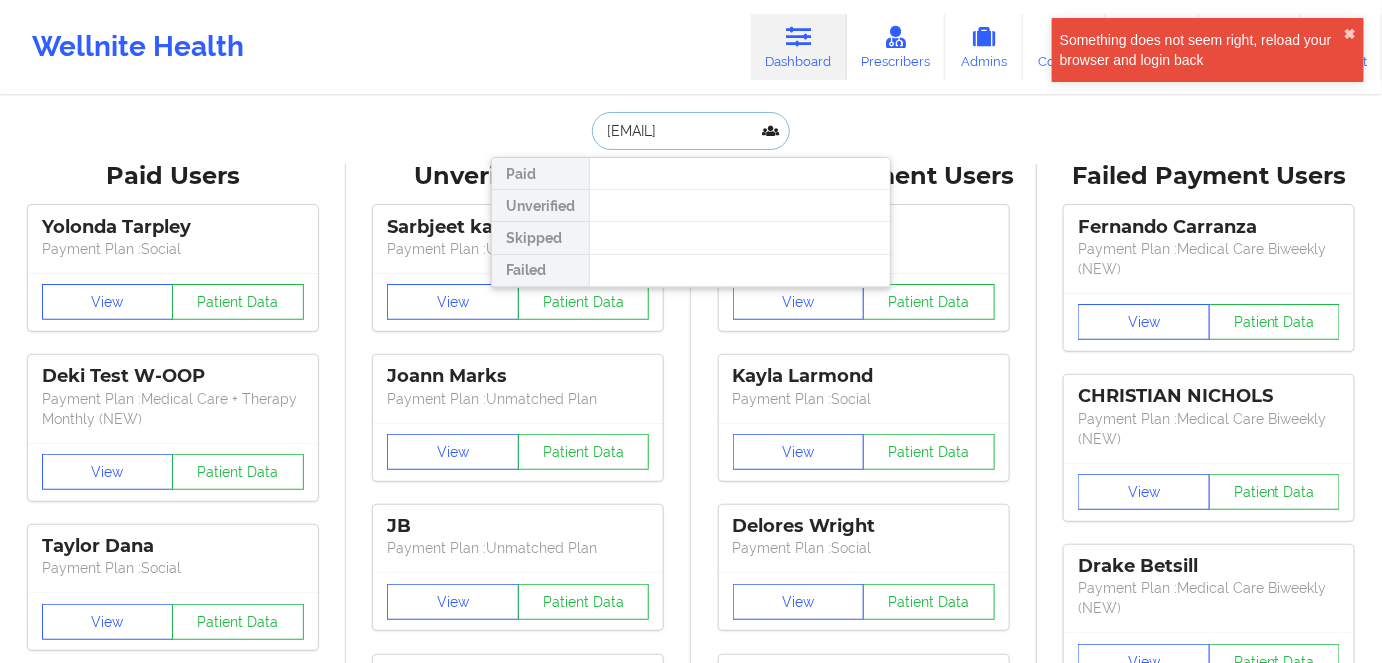 click on "[EMAIL]" at bounding box center (691, 131) 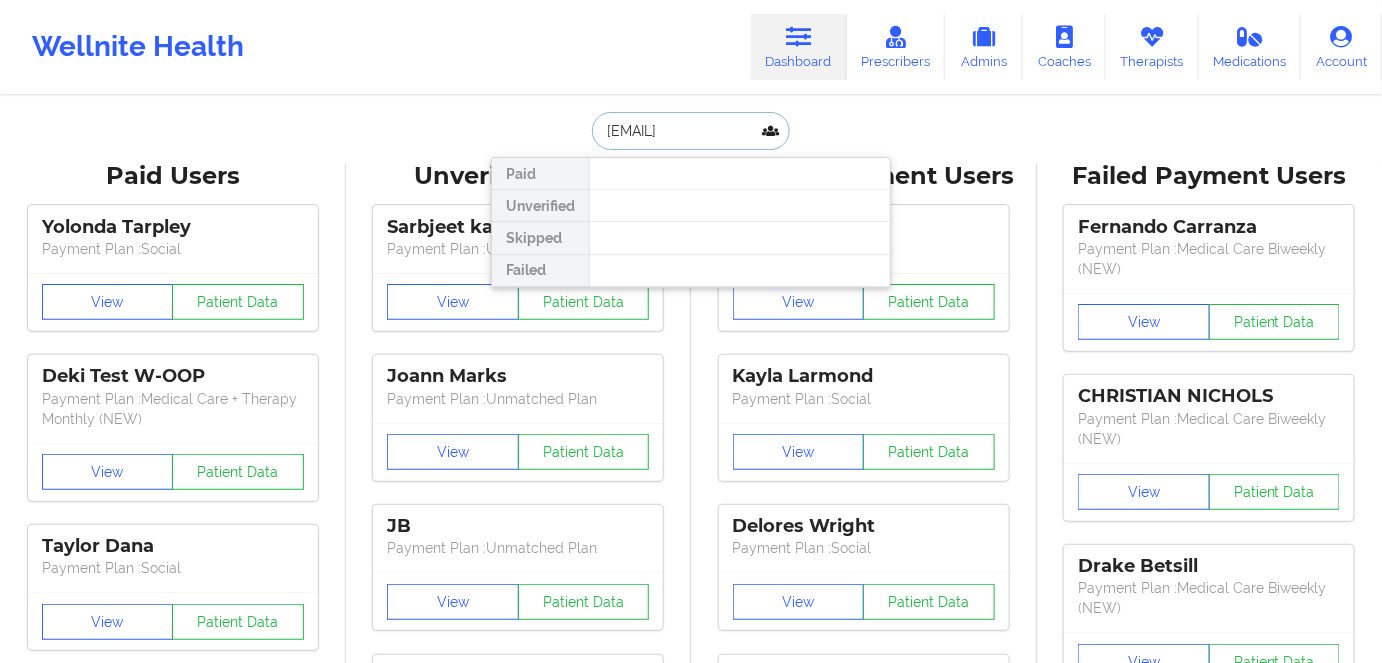 paste on "[PHONE]" 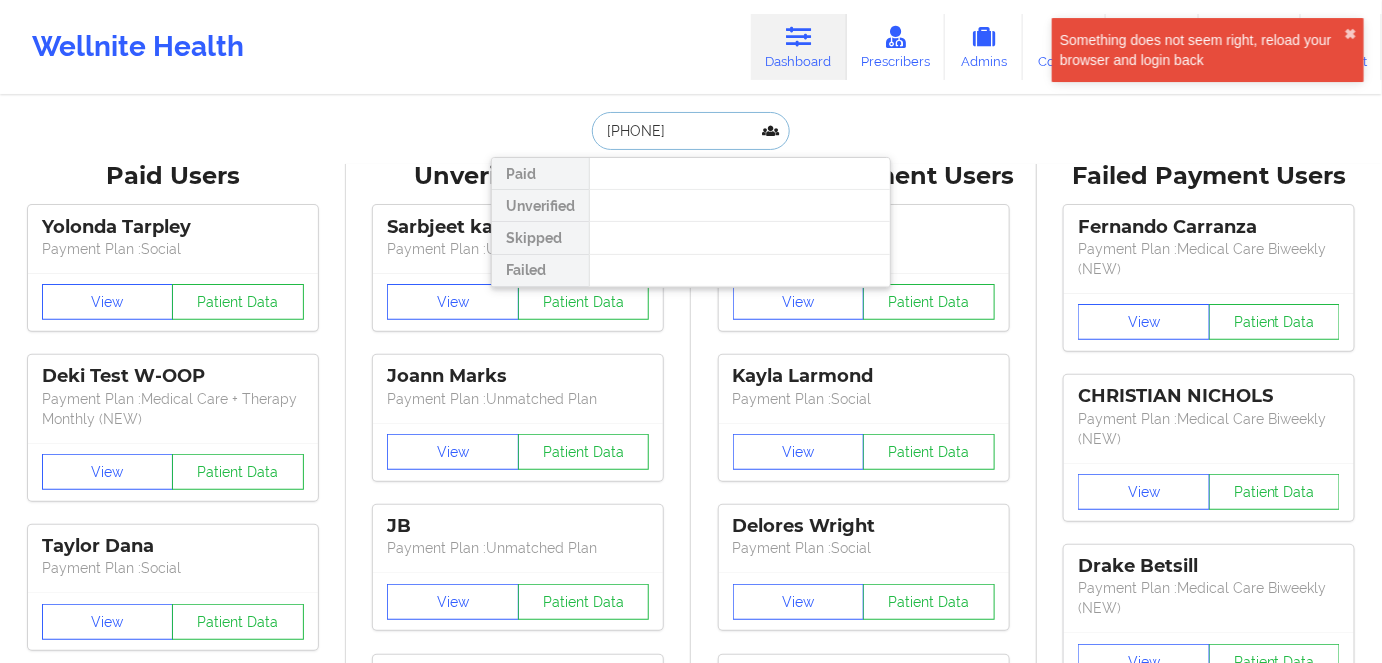 type on "[PHONE]" 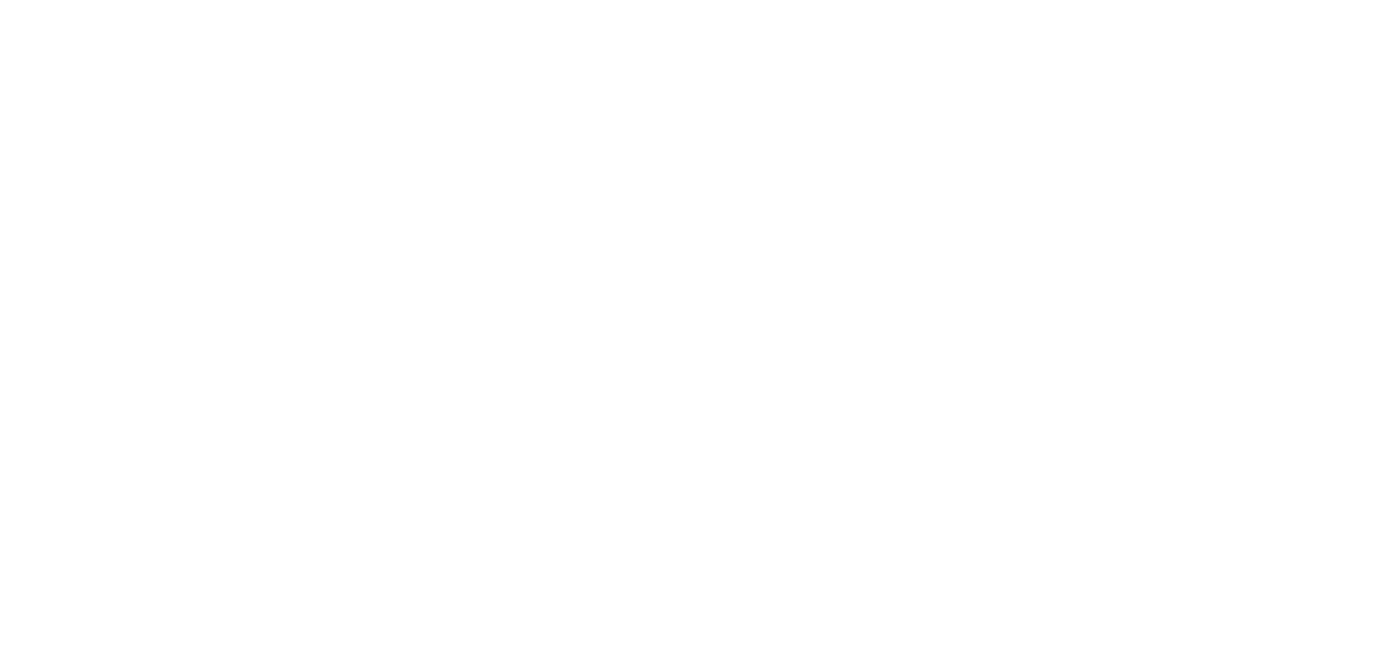 scroll, scrollTop: 0, scrollLeft: 0, axis: both 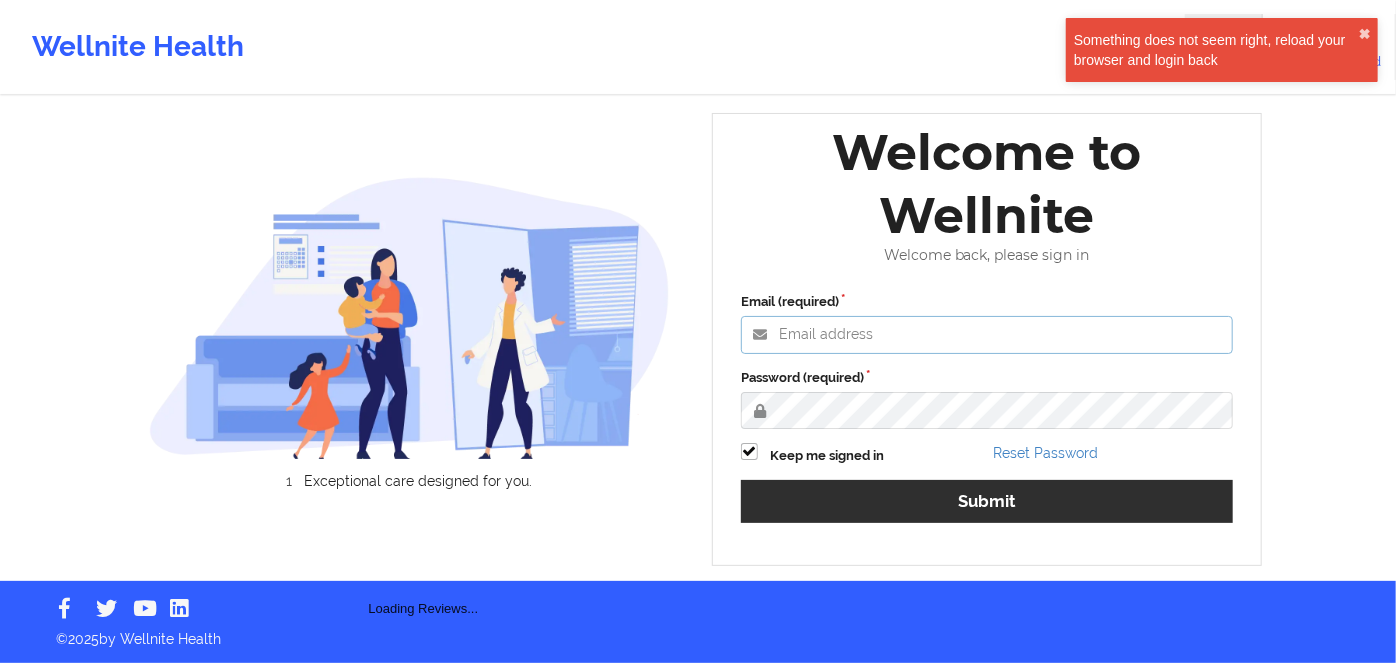 type on "[EMAIL]" 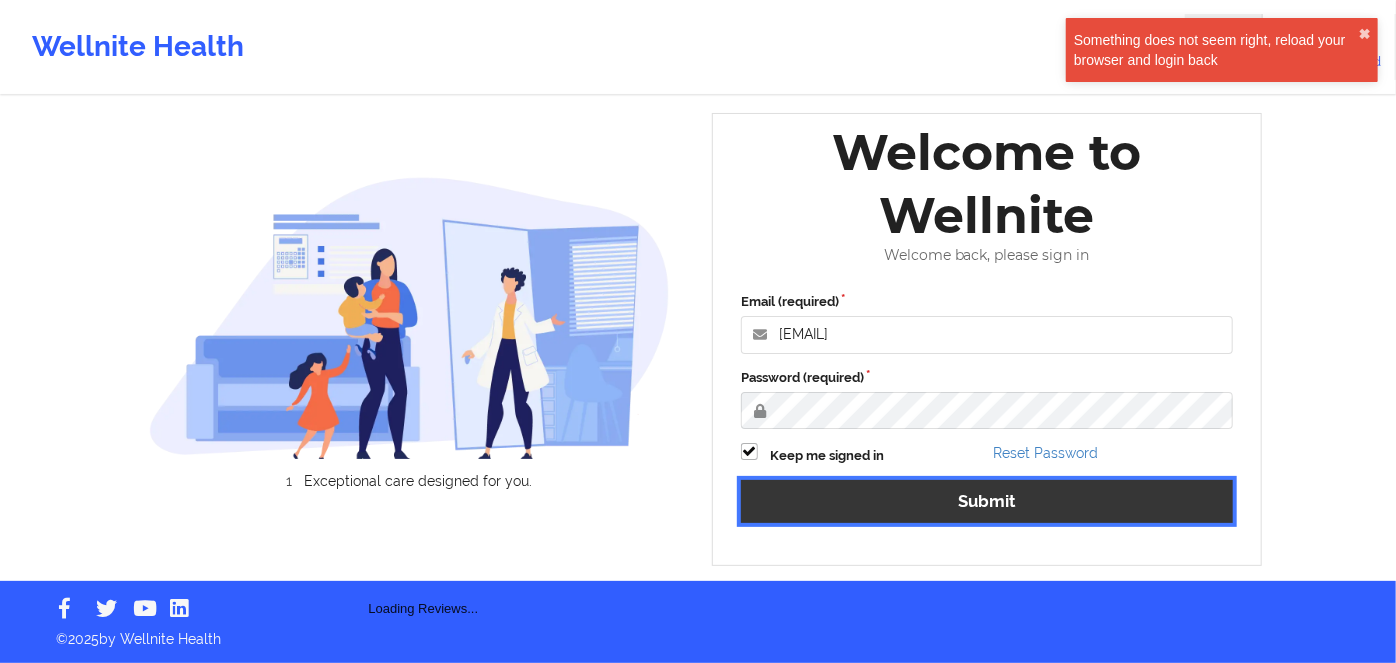 click on "Submit" at bounding box center [987, 501] 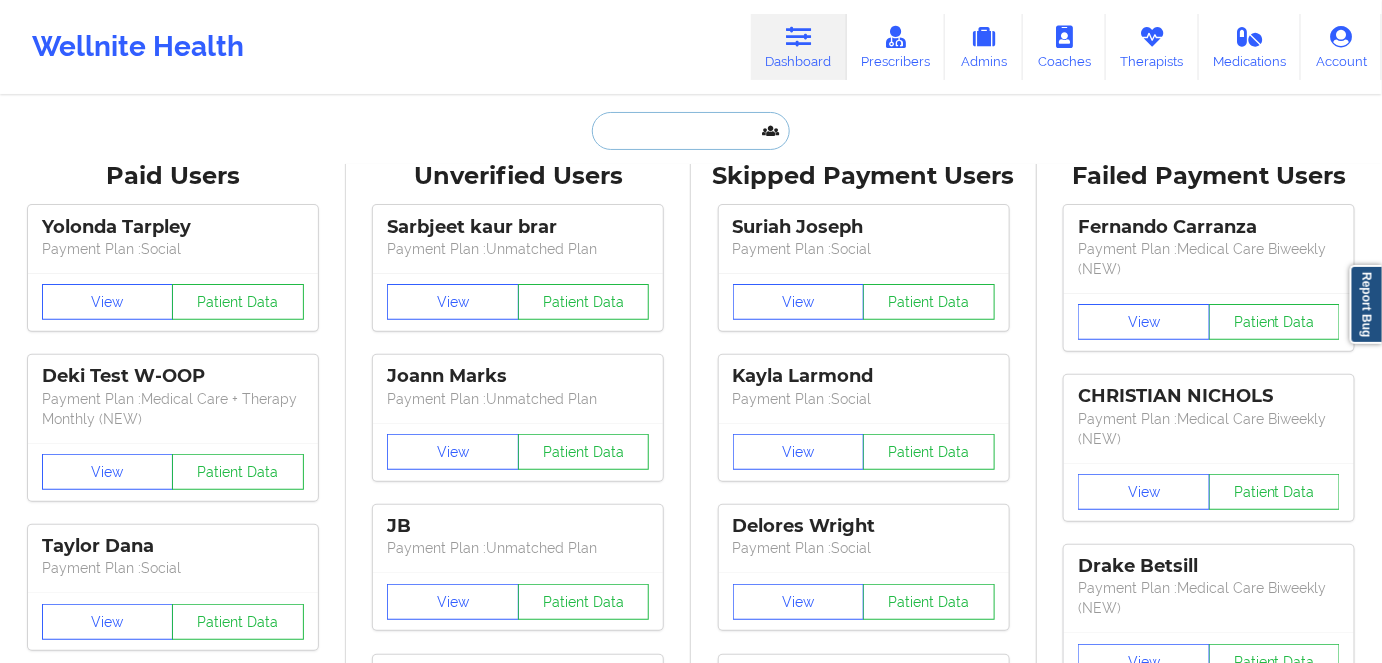click at bounding box center (691, 131) 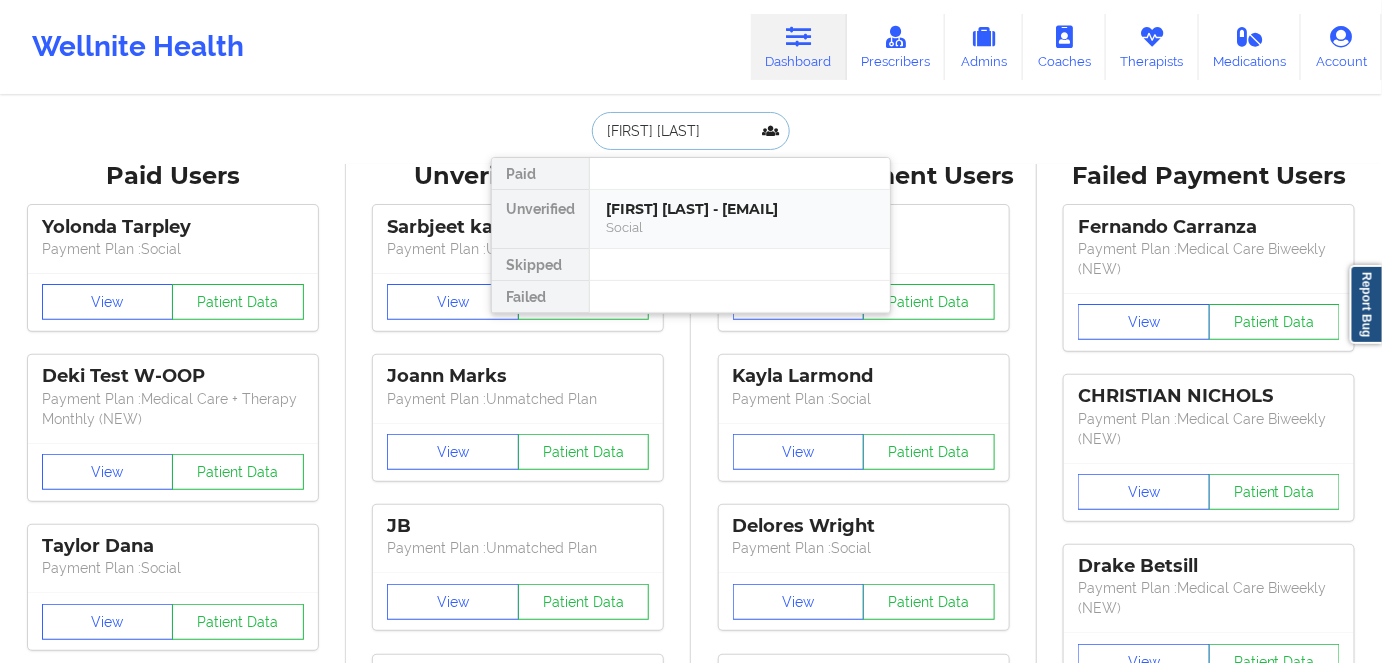 click on "[FIRST] [LAST] - [EMAIL]" at bounding box center (740, 209) 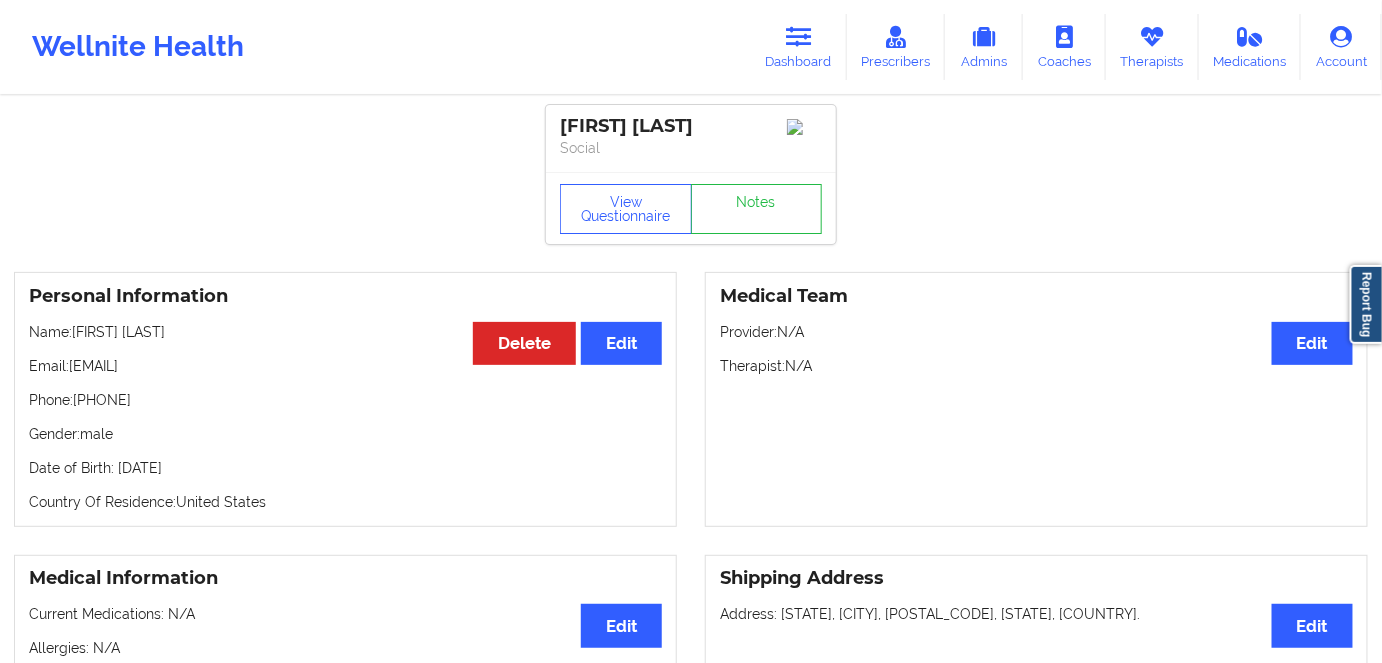scroll, scrollTop: 90, scrollLeft: 0, axis: vertical 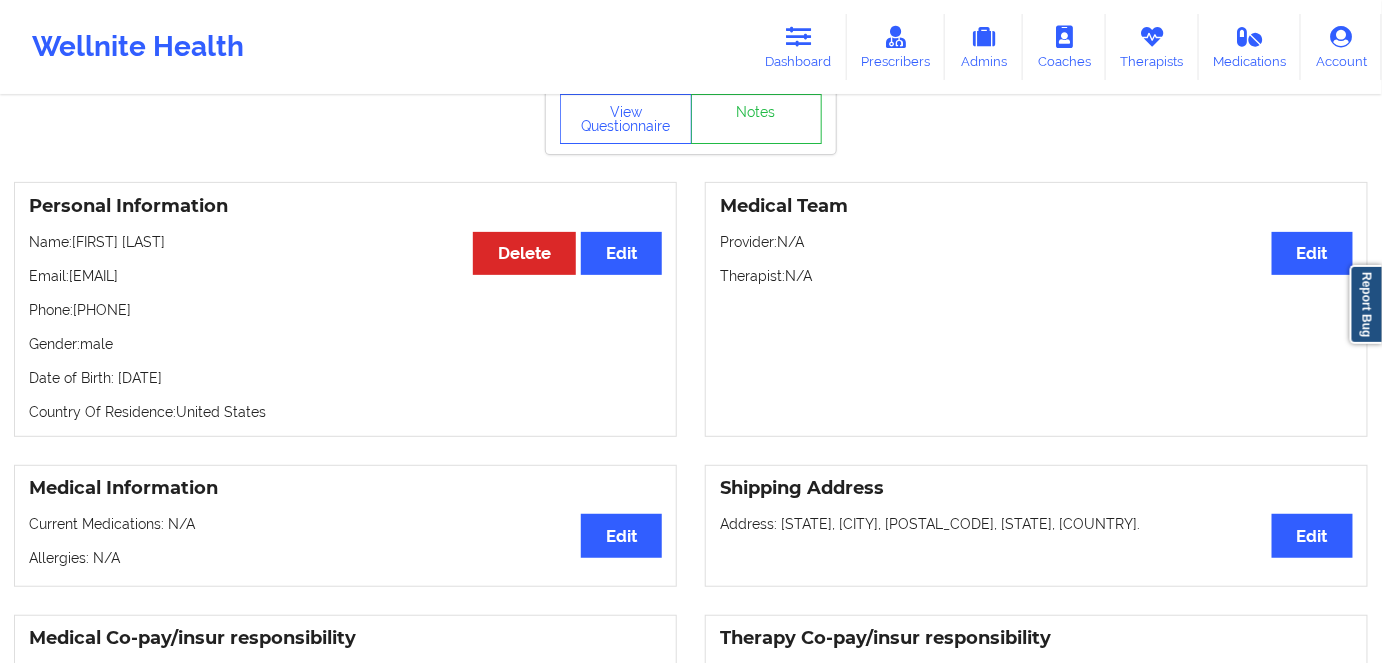 click on "Date of Birth:   20th of September 1980" at bounding box center [345, 378] 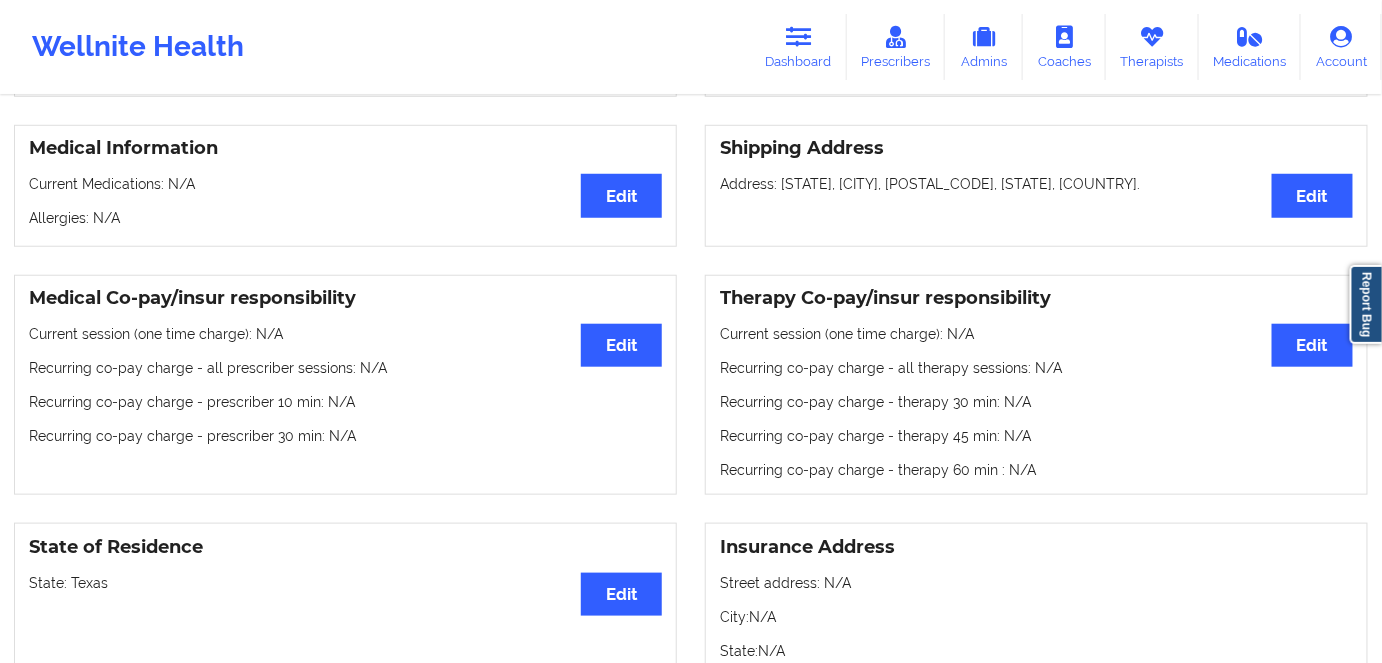 scroll, scrollTop: 272, scrollLeft: 0, axis: vertical 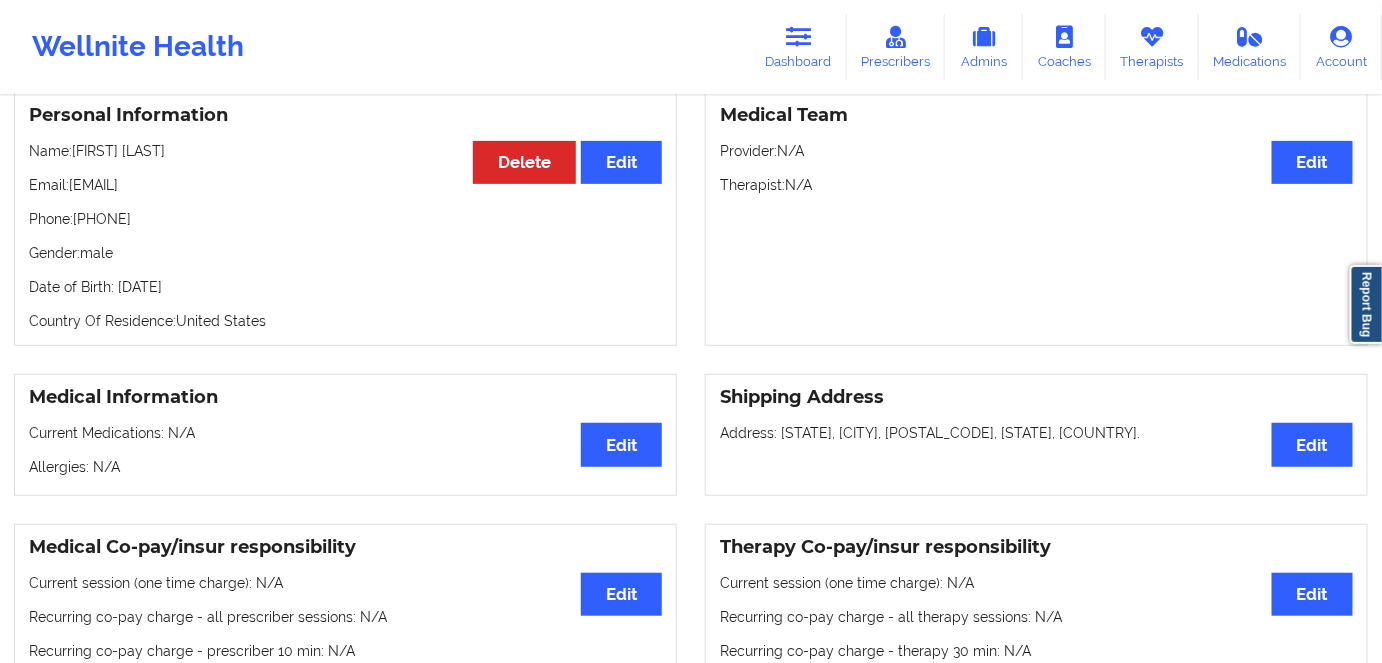 click on "Medical Information Edit Current Medications:   N/A Allergies:   N/A" at bounding box center [345, 435] 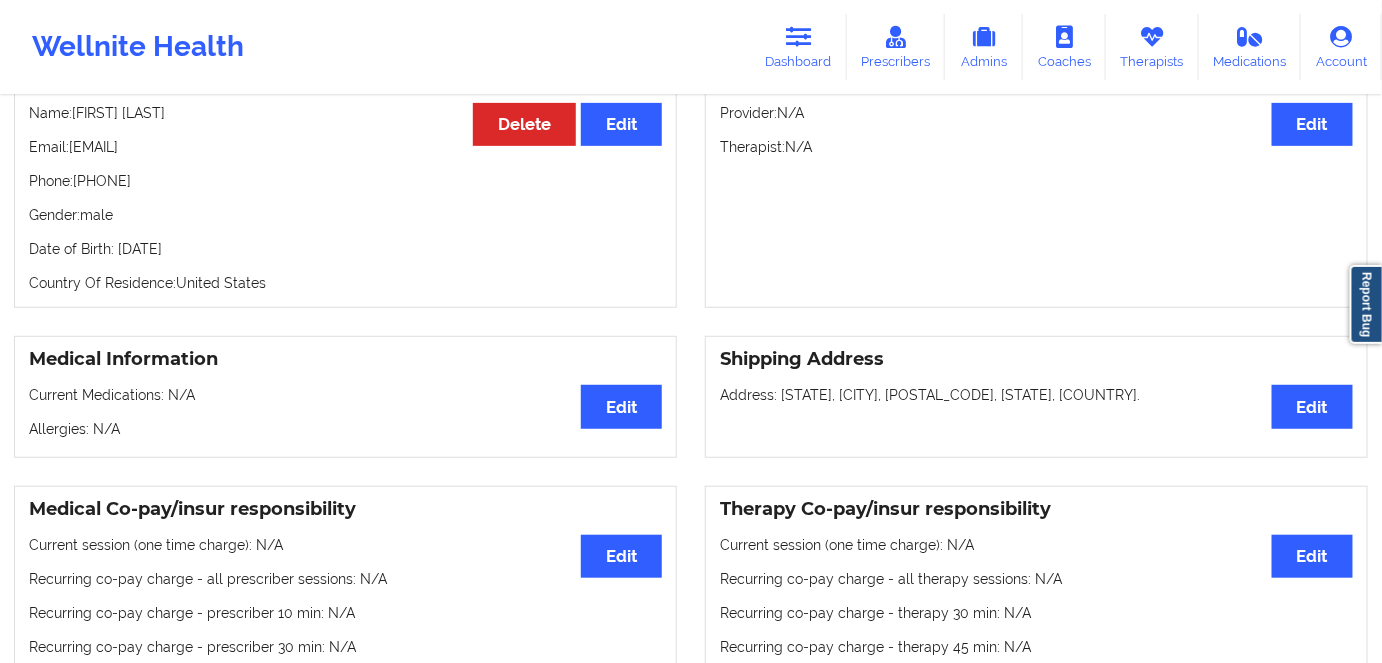 scroll, scrollTop: 181, scrollLeft: 0, axis: vertical 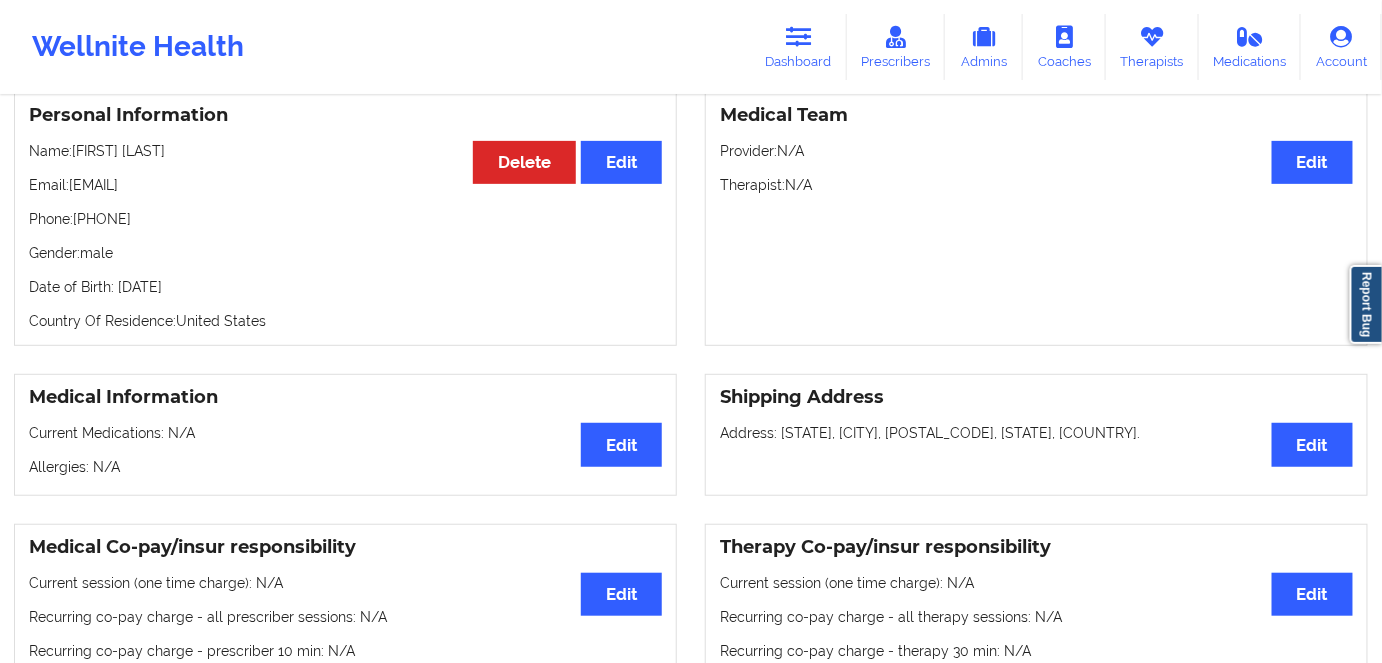 drag, startPoint x: 194, startPoint y: 322, endPoint x: 117, endPoint y: 291, distance: 83.00603 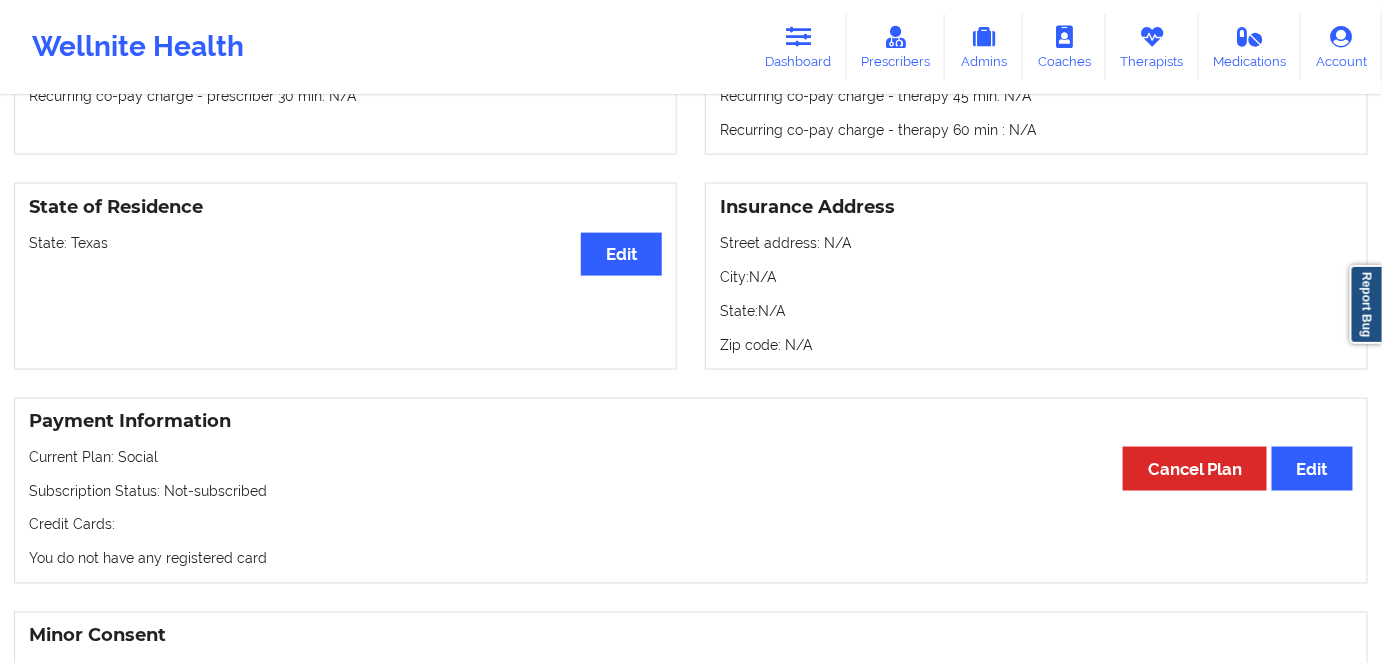 scroll, scrollTop: 1000, scrollLeft: 0, axis: vertical 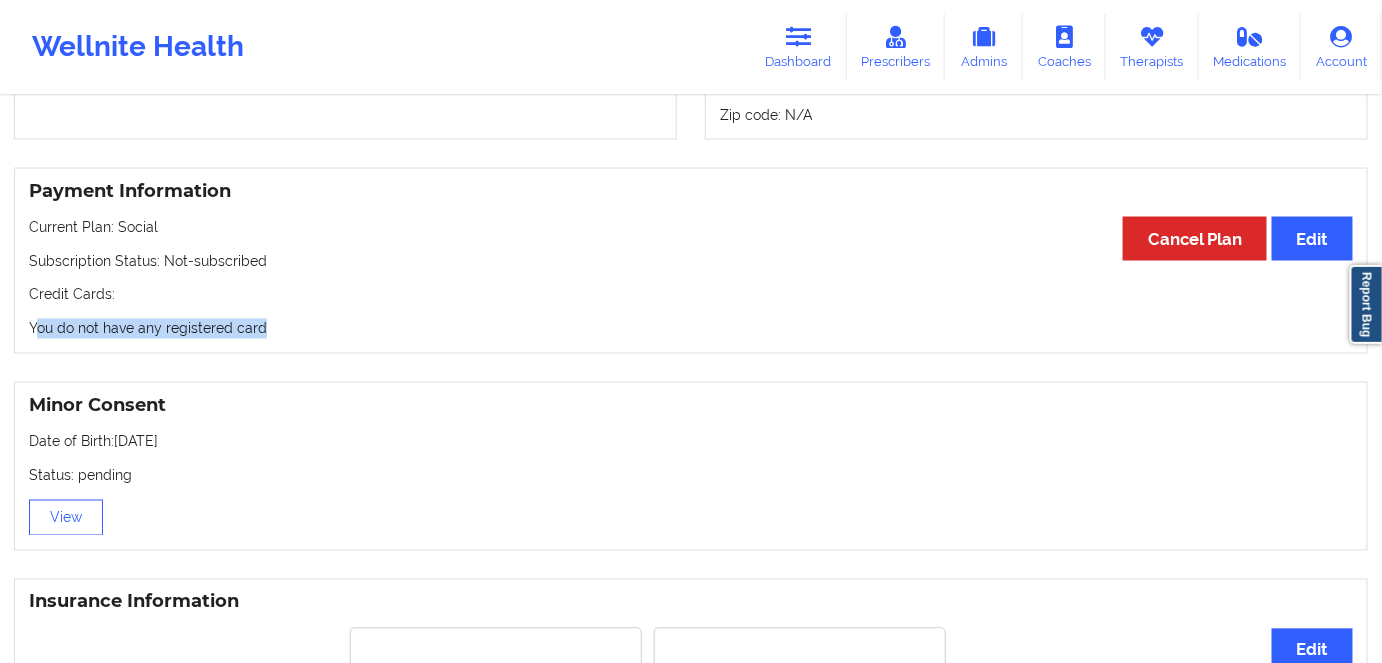 drag, startPoint x: 327, startPoint y: 340, endPoint x: 60, endPoint y: 348, distance: 267.1198 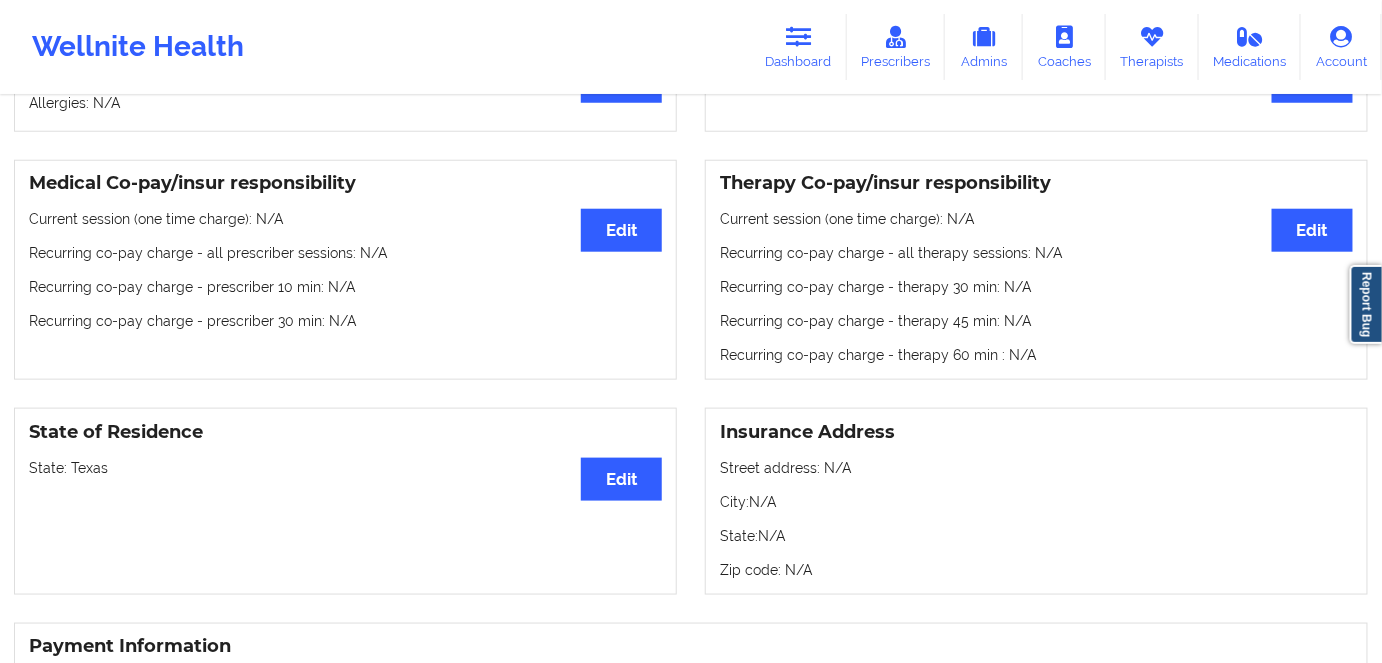 scroll, scrollTop: 181, scrollLeft: 0, axis: vertical 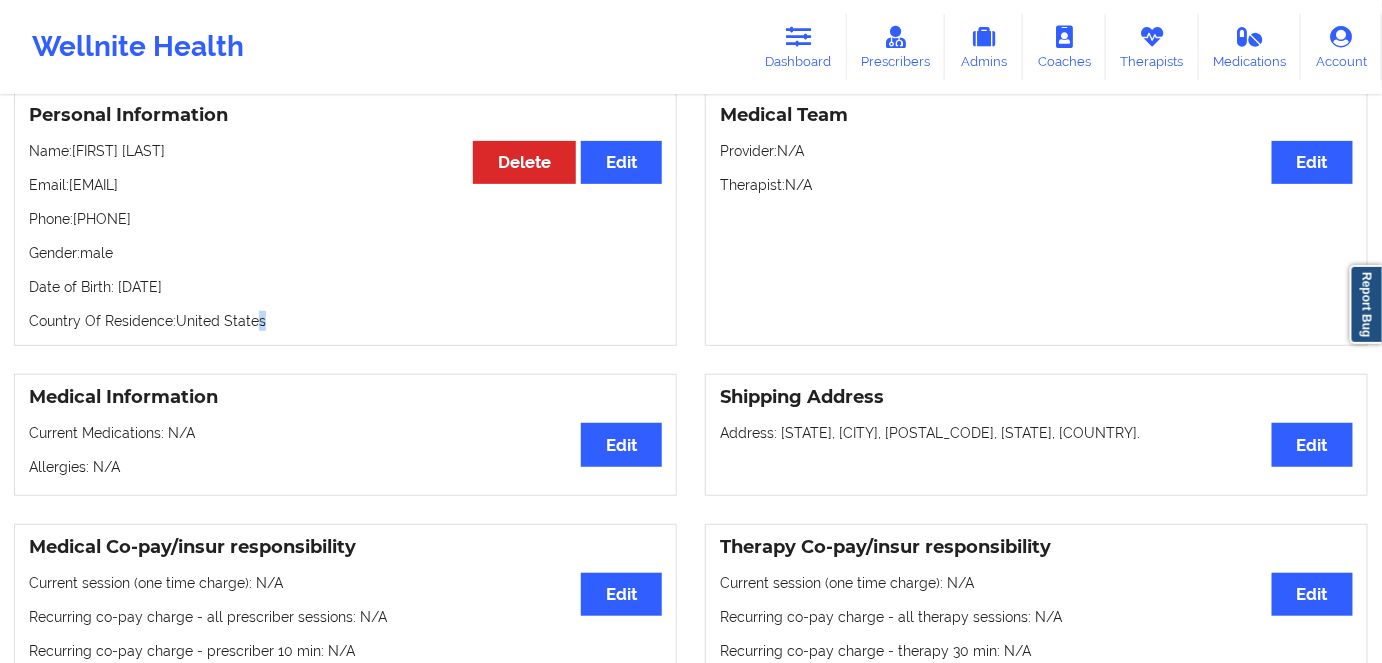 drag, startPoint x: 283, startPoint y: 328, endPoint x: 321, endPoint y: 225, distance: 109.786156 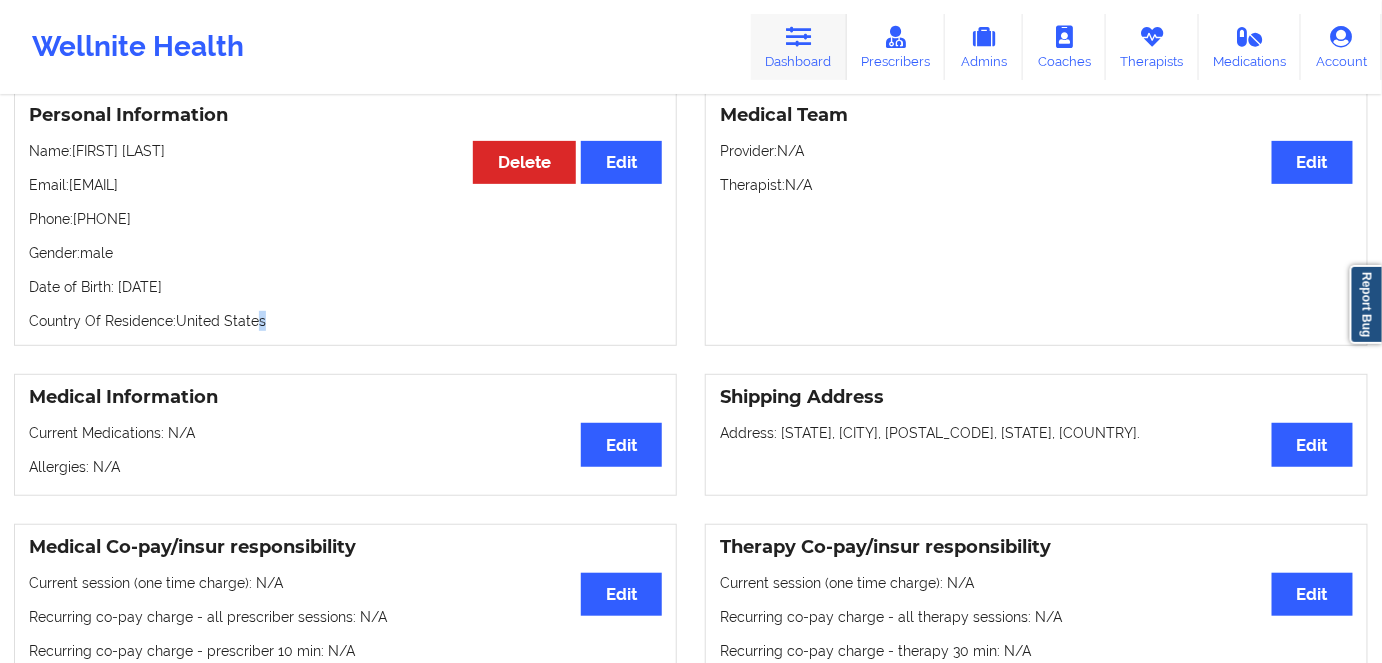 click at bounding box center [799, 37] 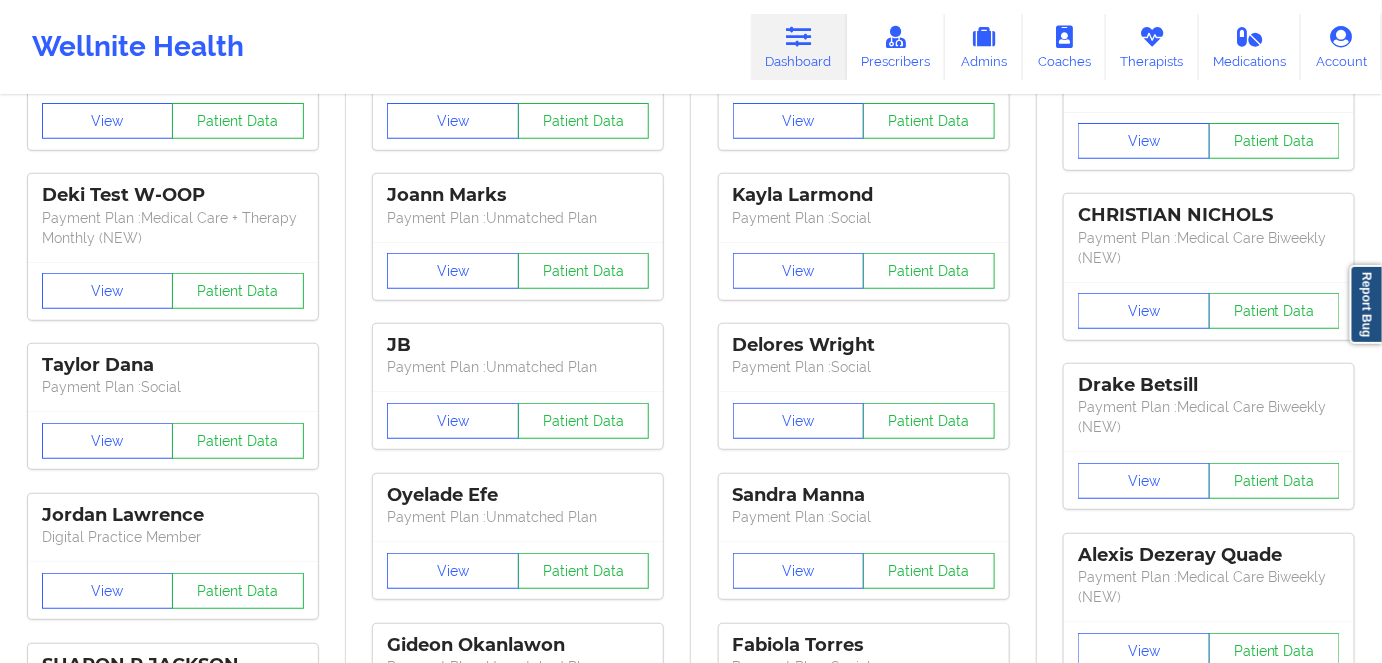 scroll, scrollTop: 0, scrollLeft: 0, axis: both 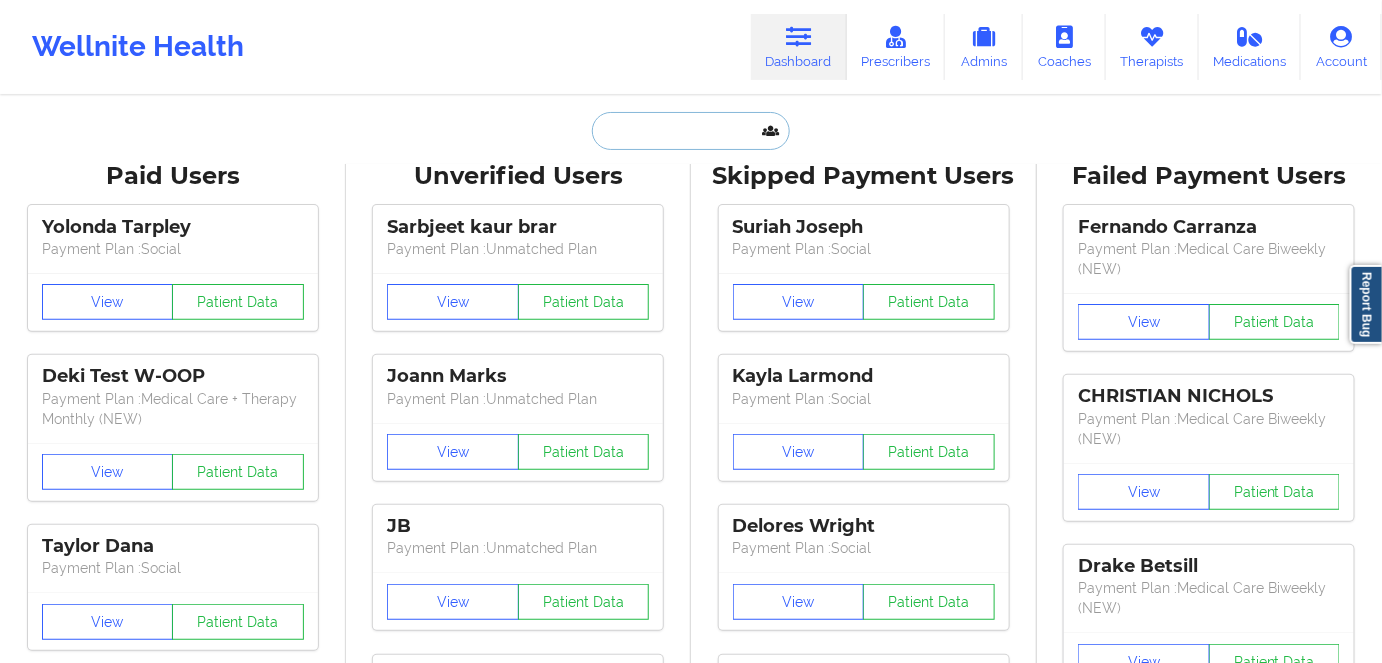 click at bounding box center (691, 131) 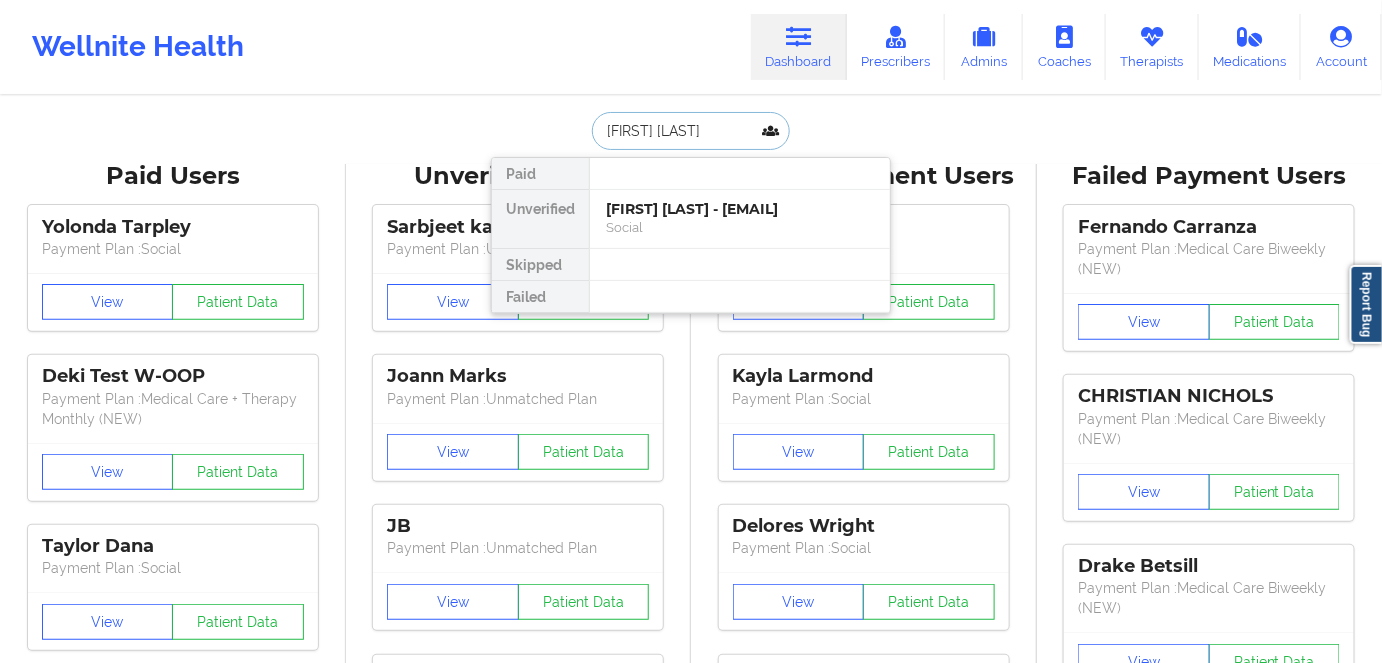 click on "Shania Fagan - shaniafagan0313@gmail.com" at bounding box center (740, 209) 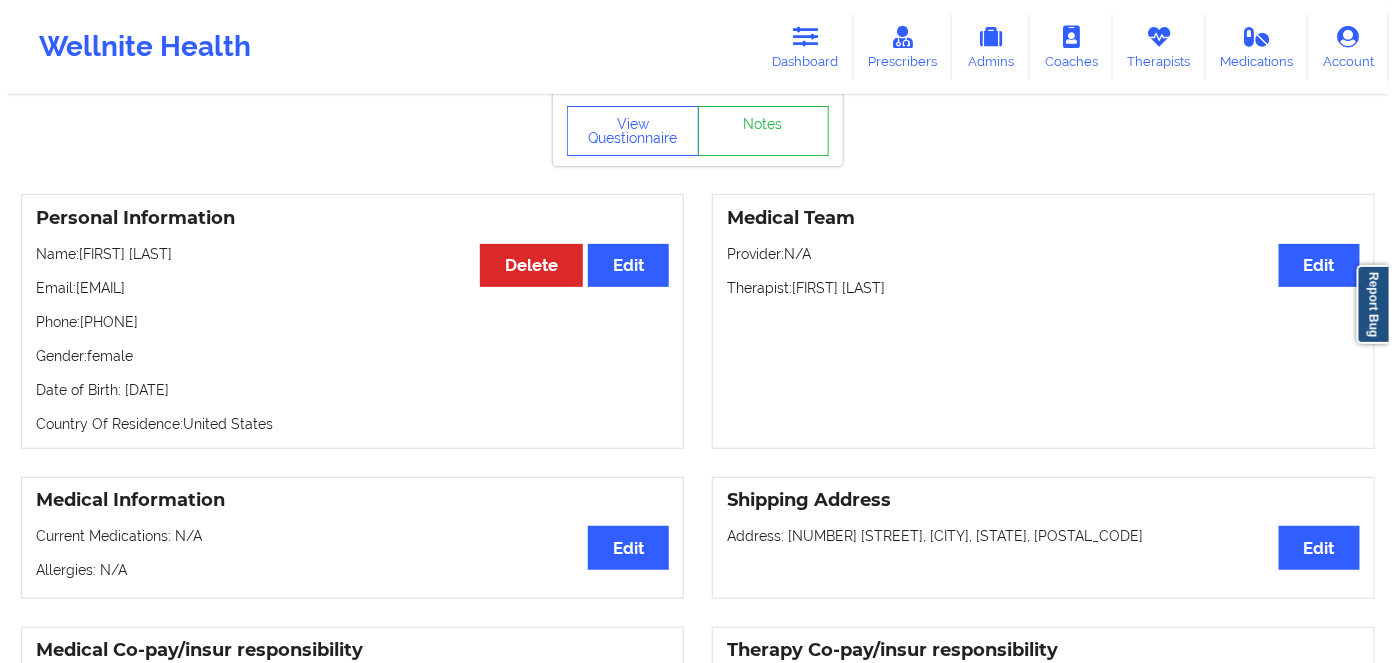 scroll, scrollTop: 0, scrollLeft: 0, axis: both 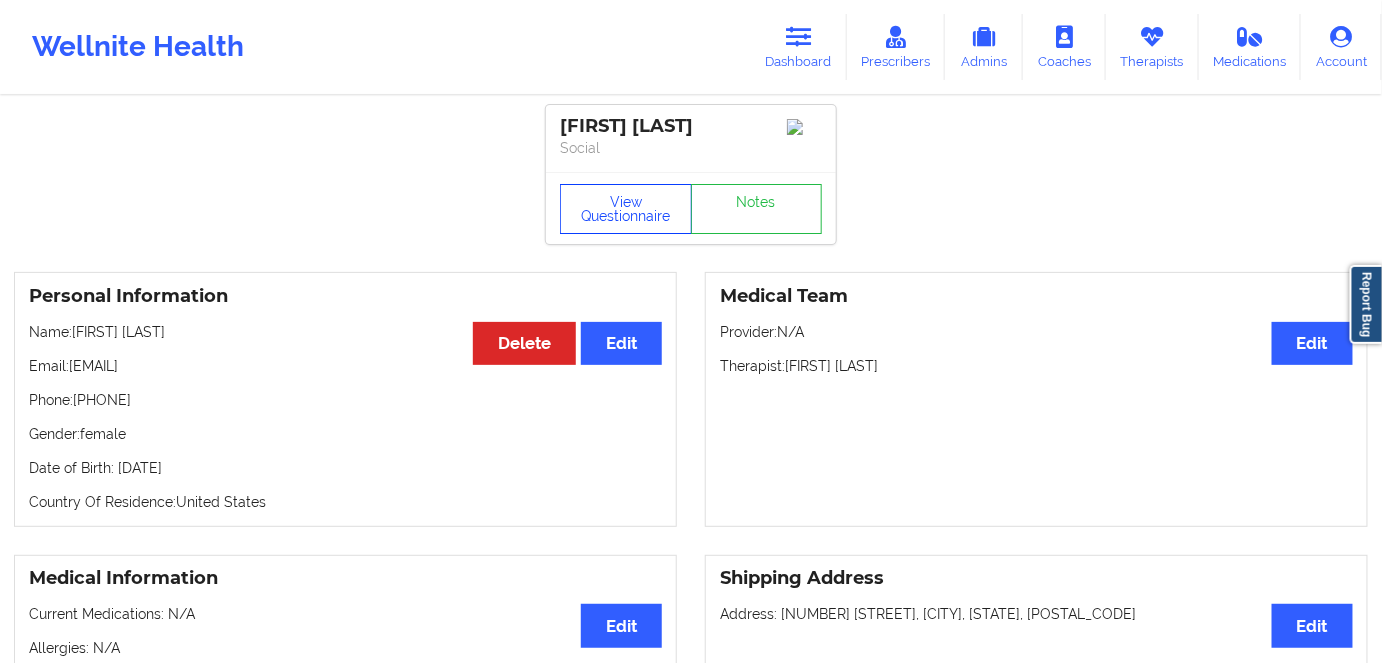 drag, startPoint x: 636, startPoint y: 206, endPoint x: 805, endPoint y: 4, distance: 263.37234 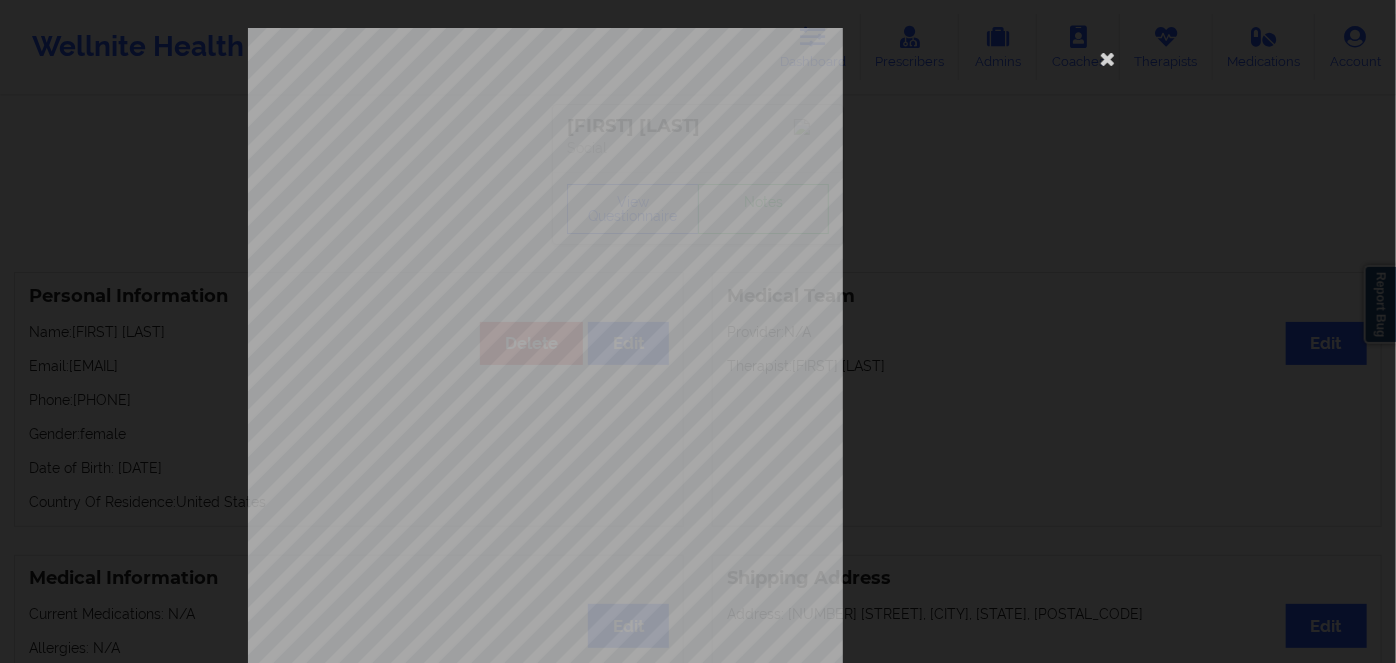 scroll, scrollTop: 290, scrollLeft: 0, axis: vertical 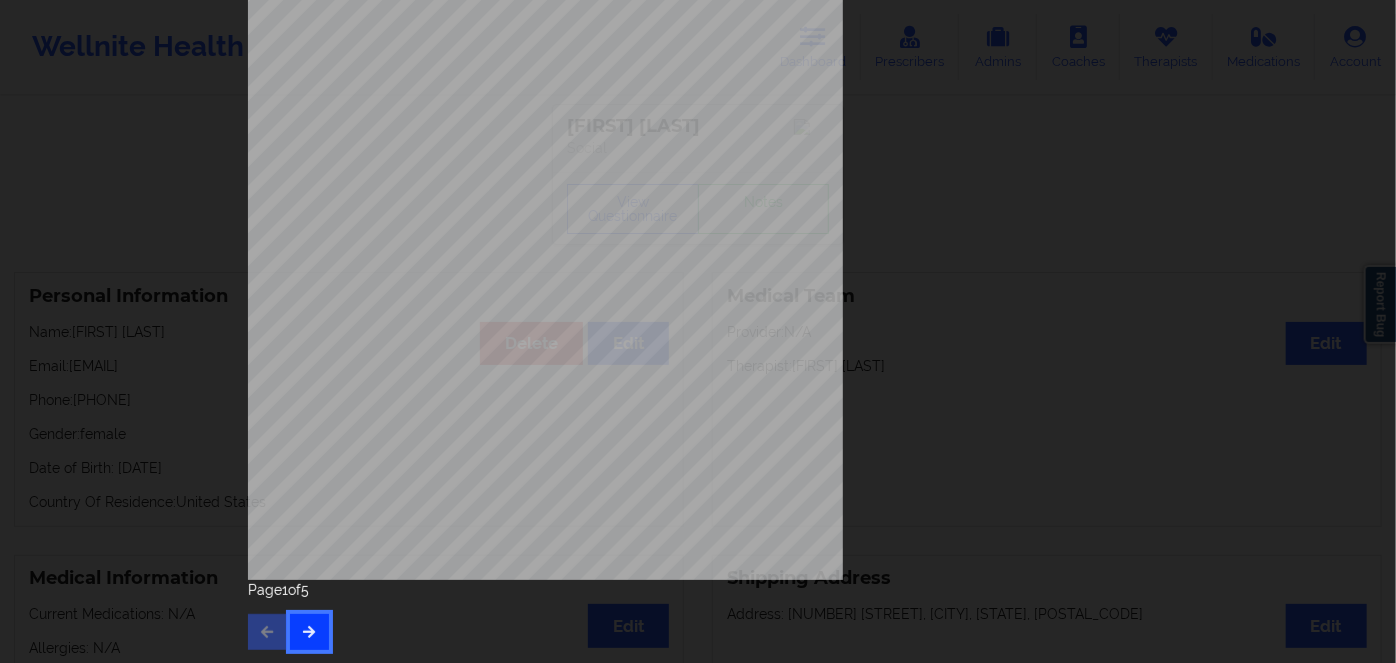 click at bounding box center (309, 632) 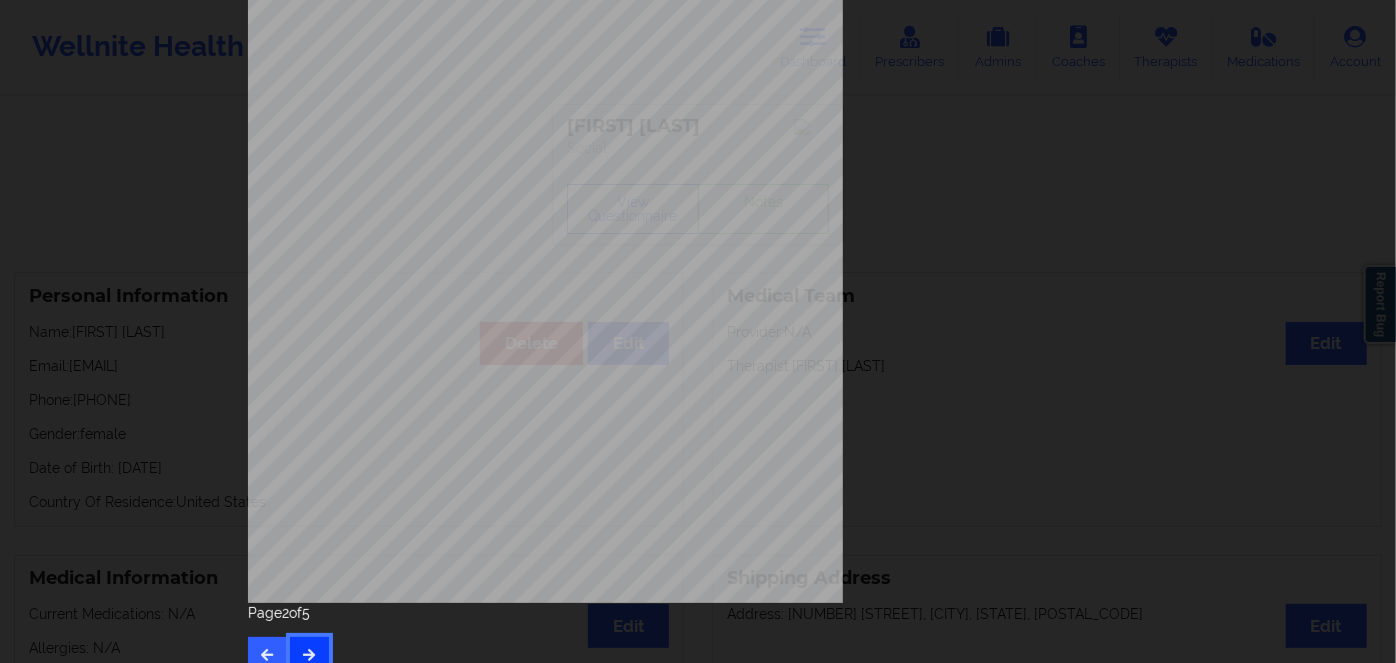 scroll, scrollTop: 290, scrollLeft: 0, axis: vertical 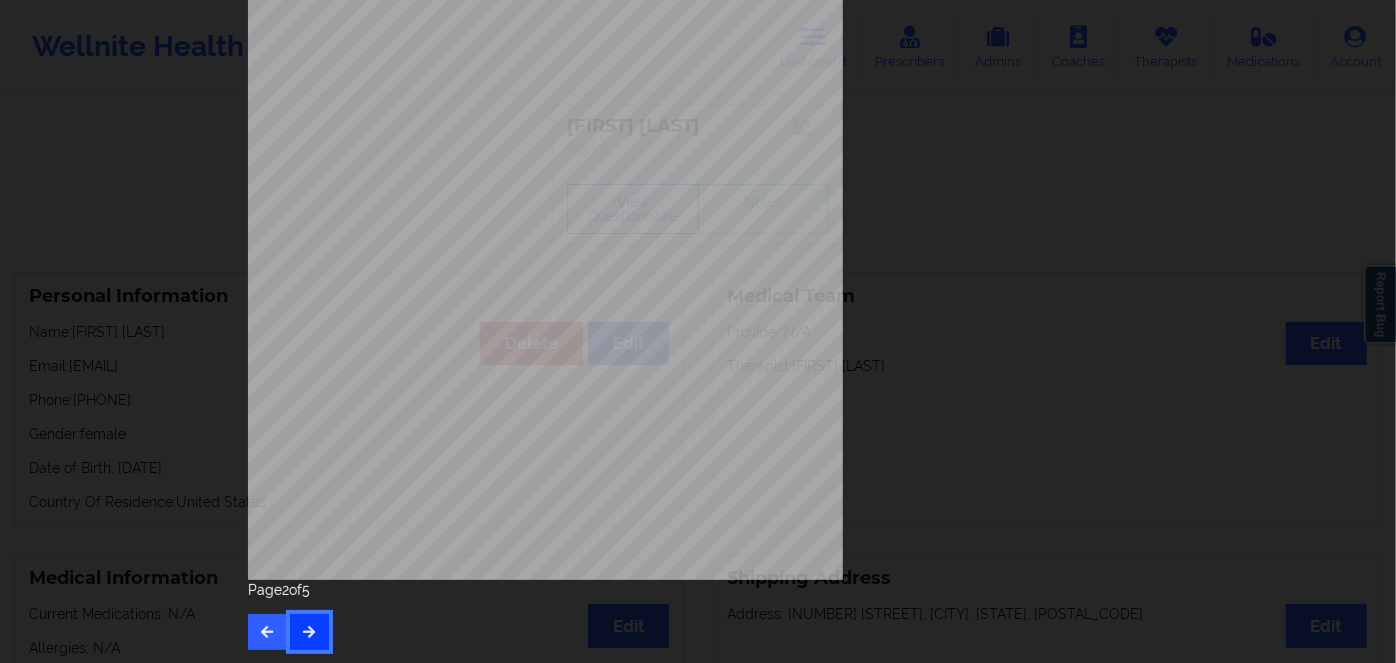 click at bounding box center (309, 631) 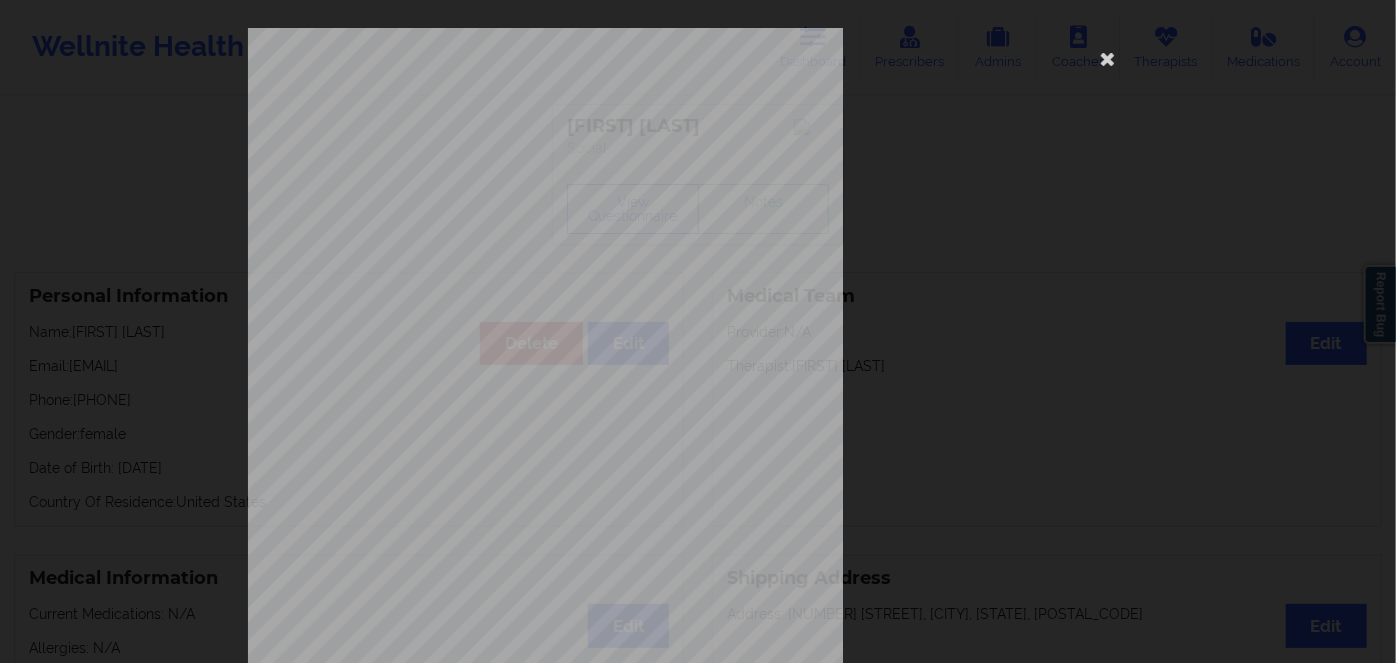 scroll, scrollTop: 290, scrollLeft: 0, axis: vertical 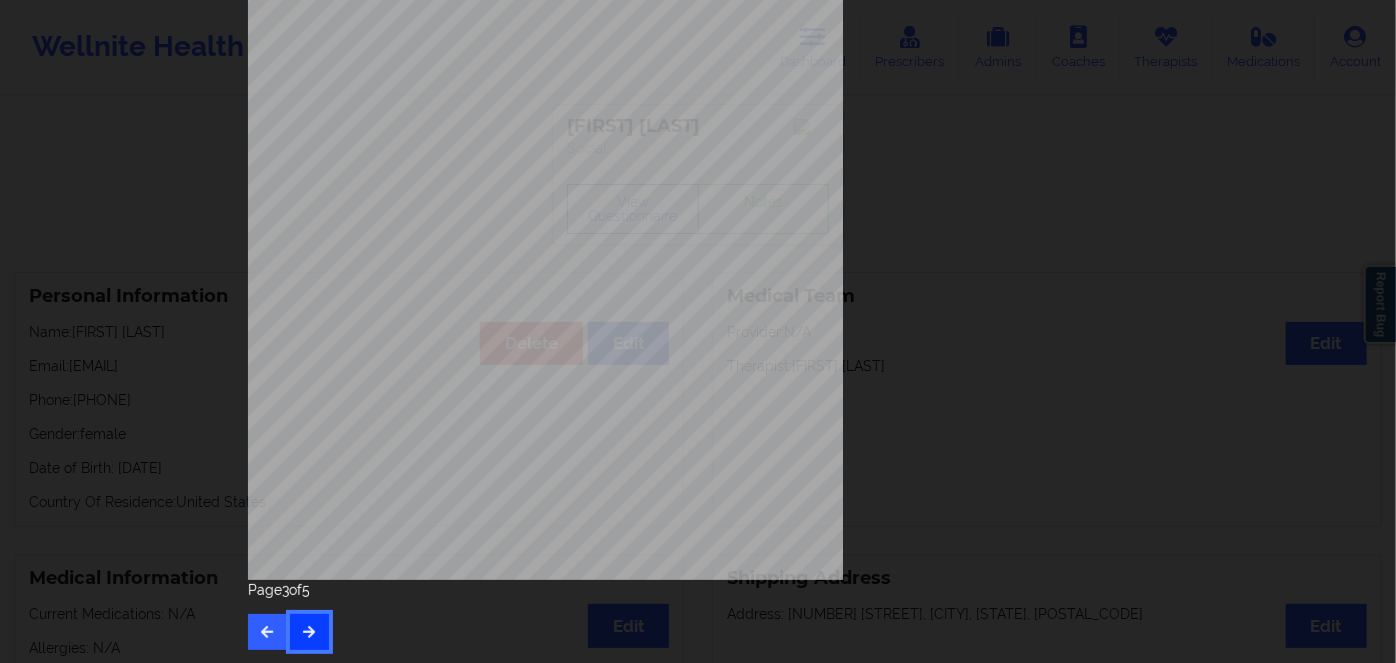 click at bounding box center [309, 631] 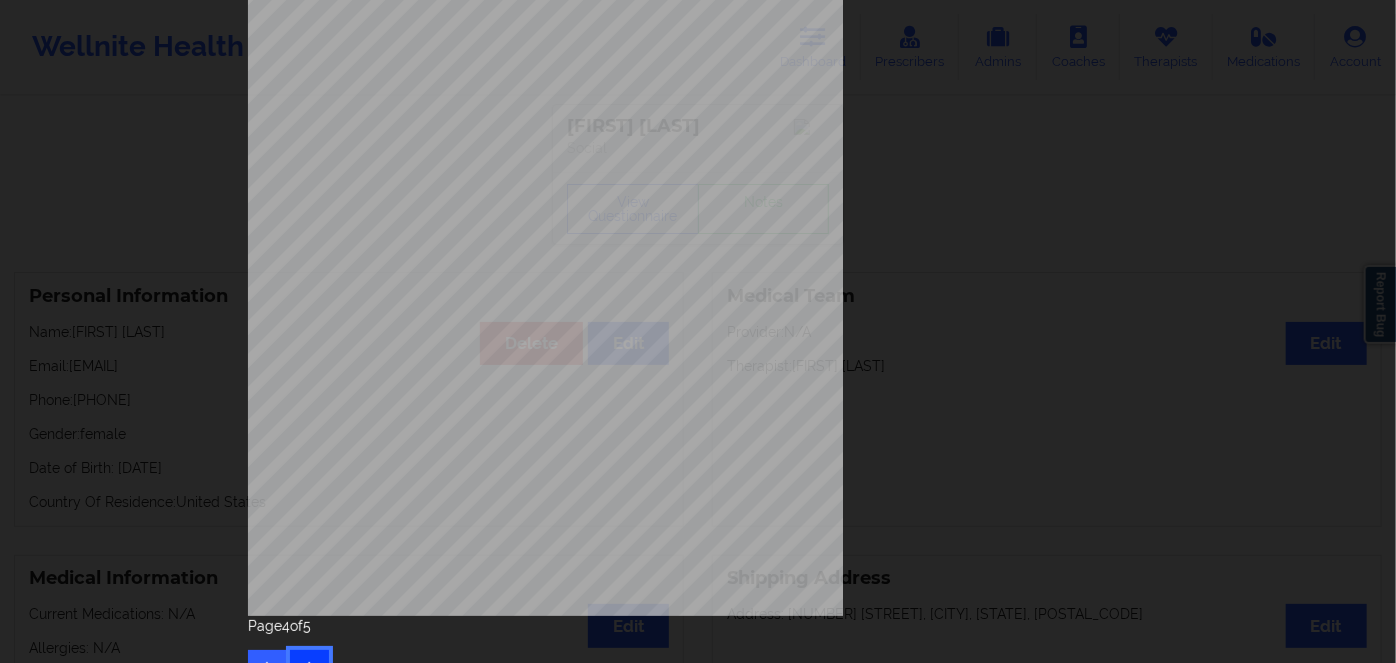 scroll, scrollTop: 272, scrollLeft: 0, axis: vertical 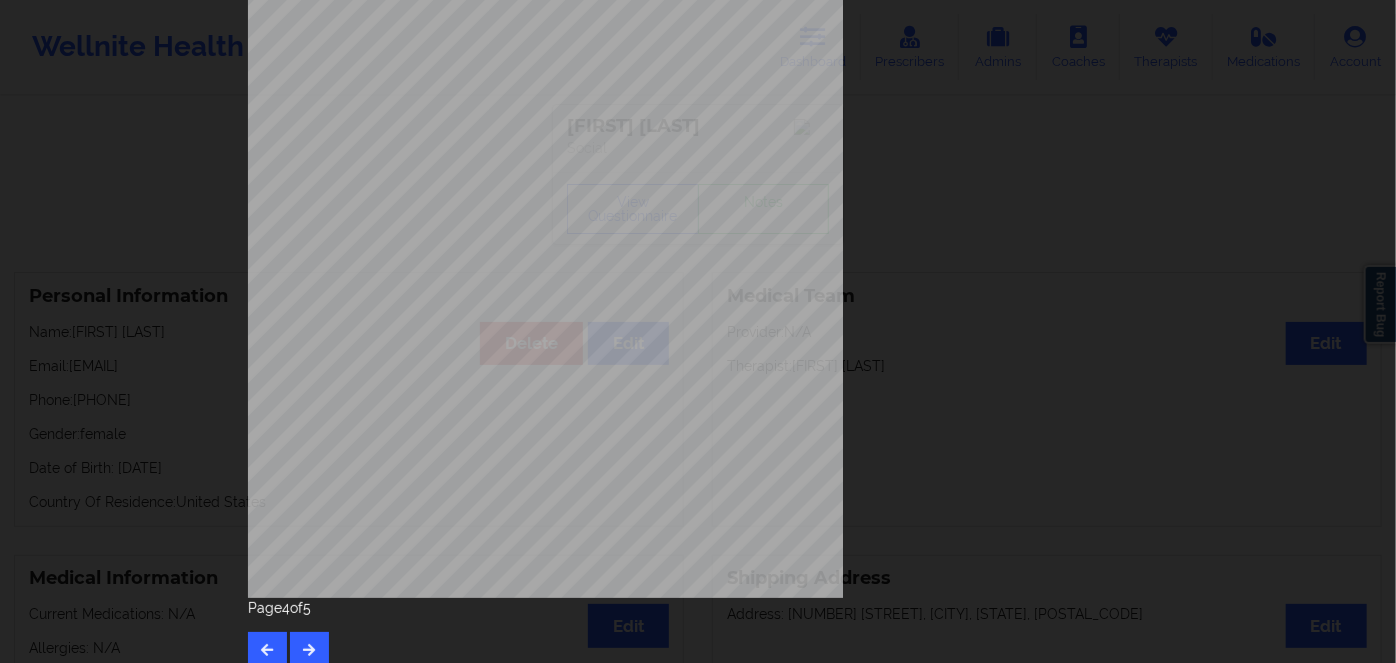 click on "JLJ73799-635" at bounding box center [491, 299] 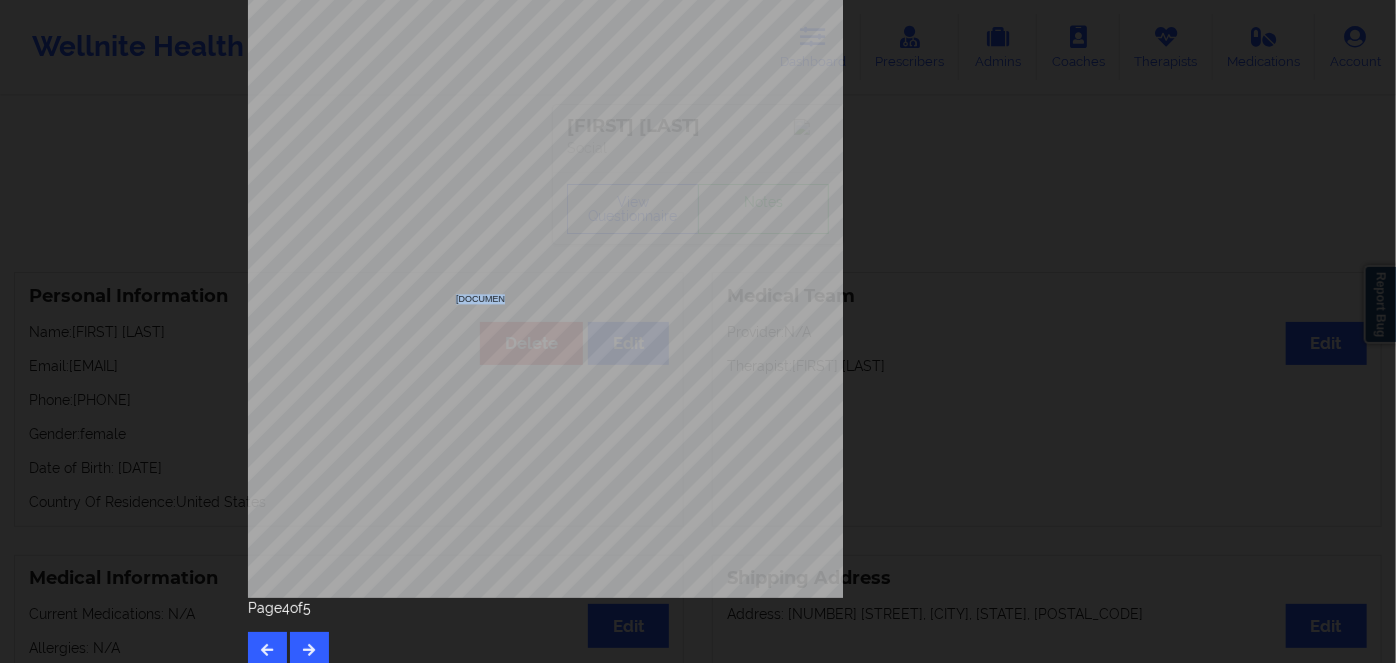 click on "JLJ73799-635" at bounding box center [491, 299] 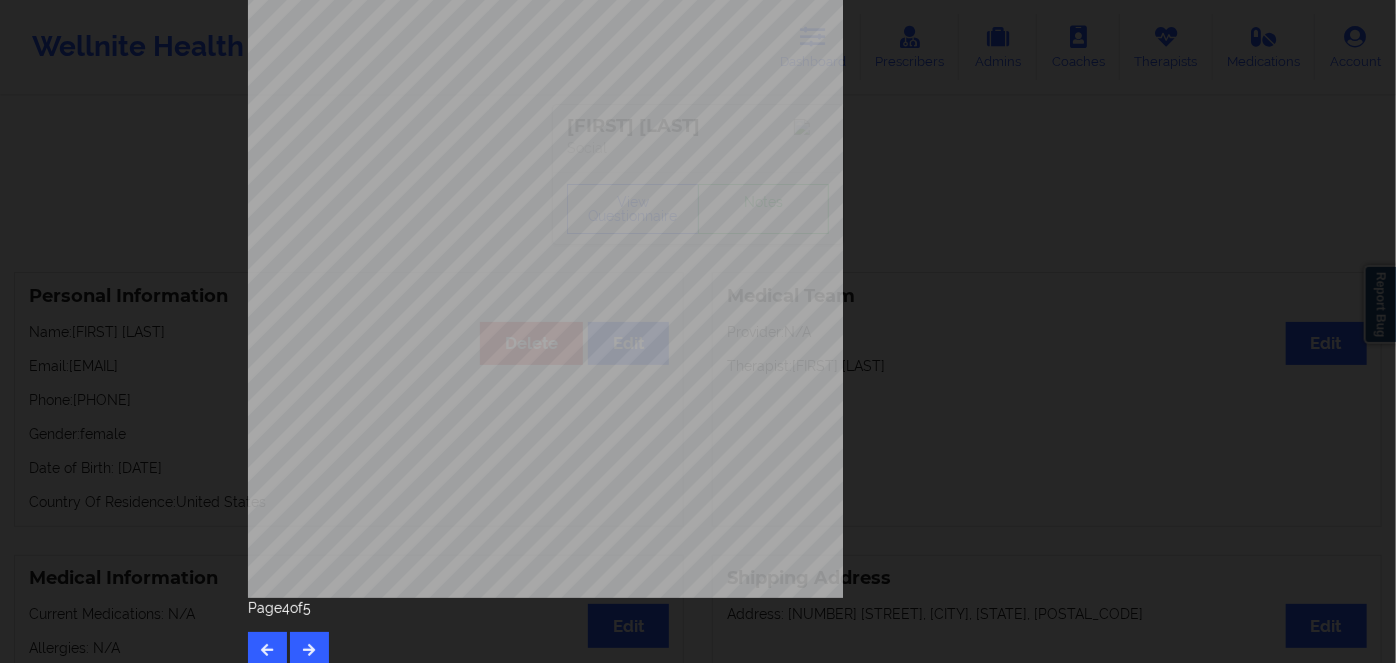 click on "JLJ73799-635" at bounding box center (491, 299) 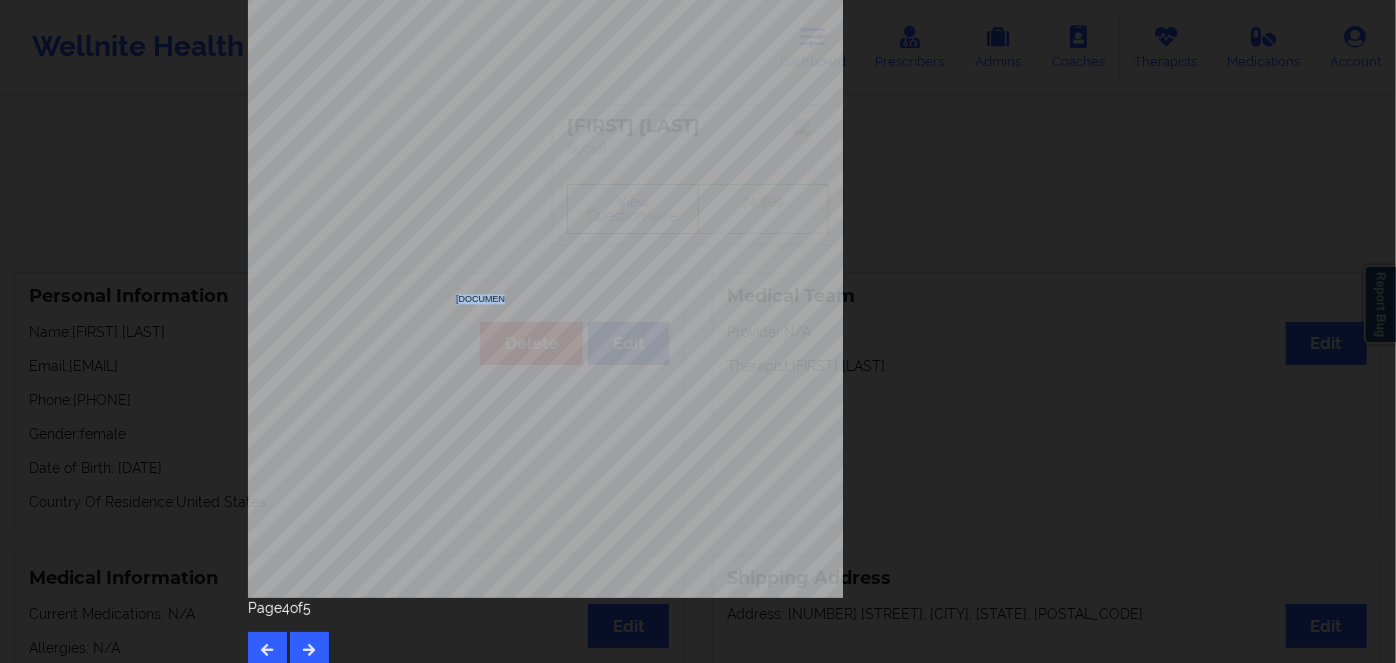click on "JLJ73799-635" at bounding box center (491, 299) 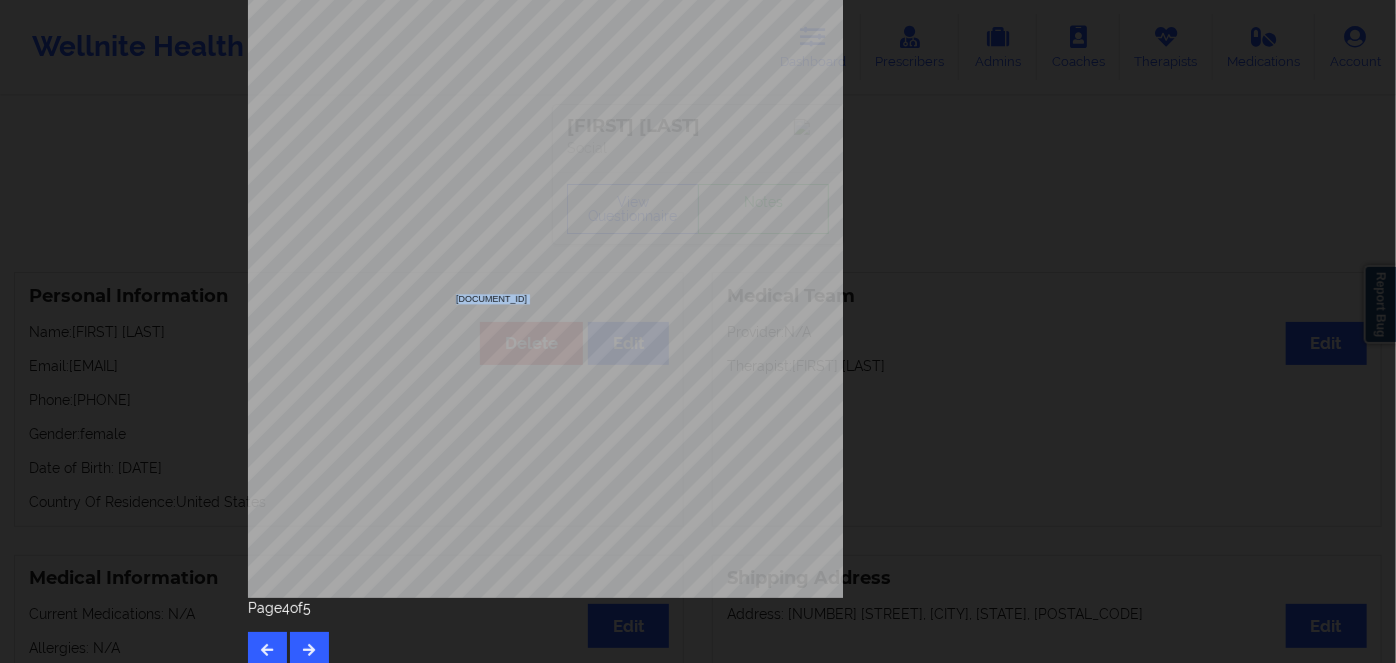 click on "JLJ73799-635" at bounding box center (491, 299) 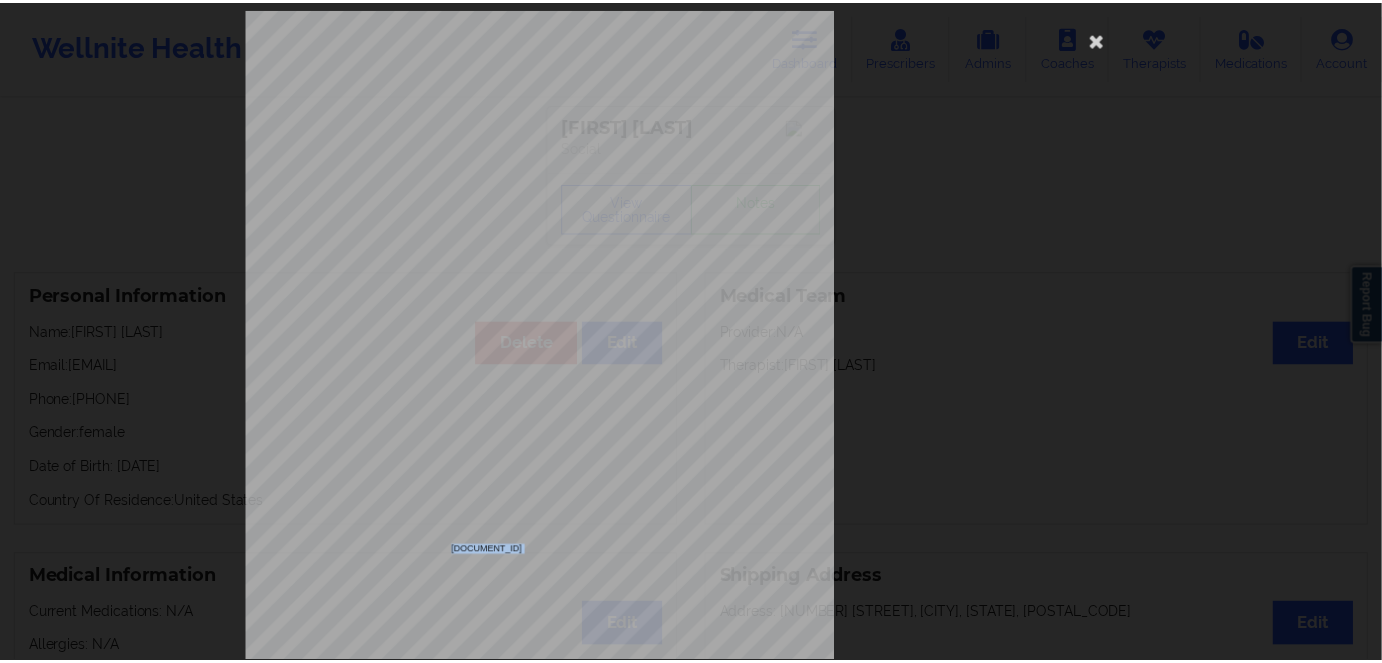 scroll, scrollTop: 0, scrollLeft: 0, axis: both 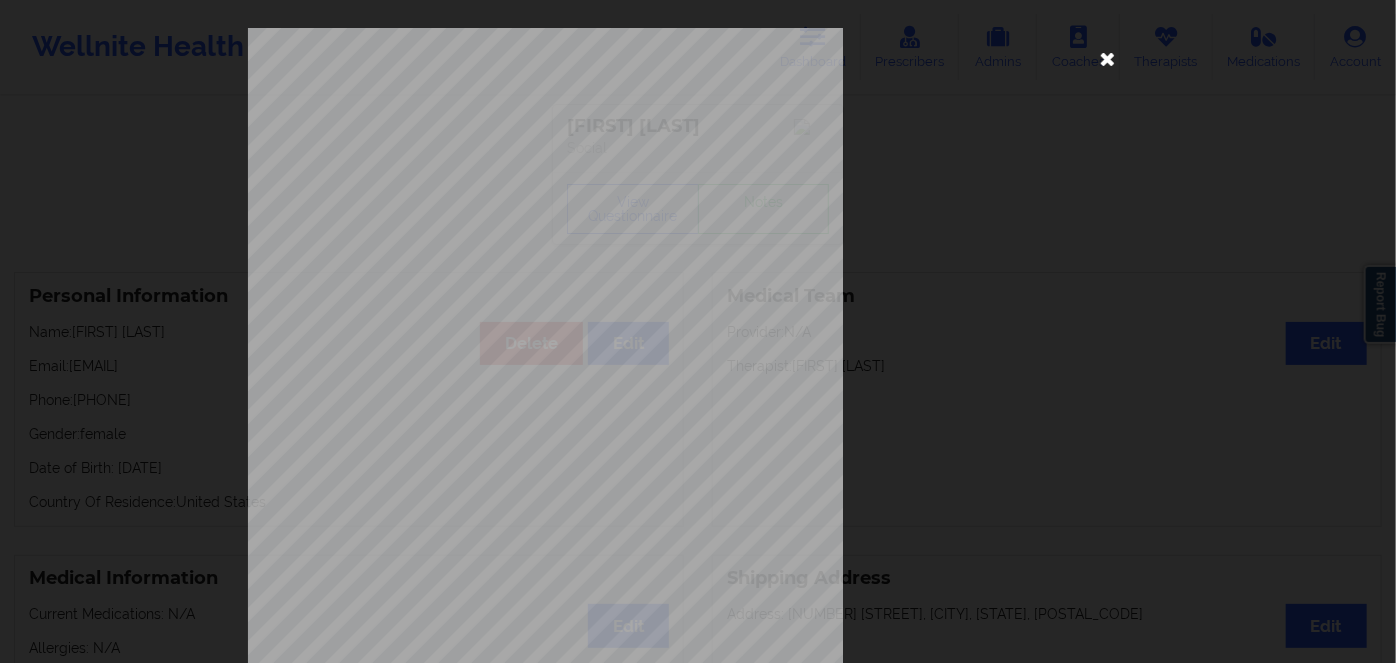 click at bounding box center (1108, 58) 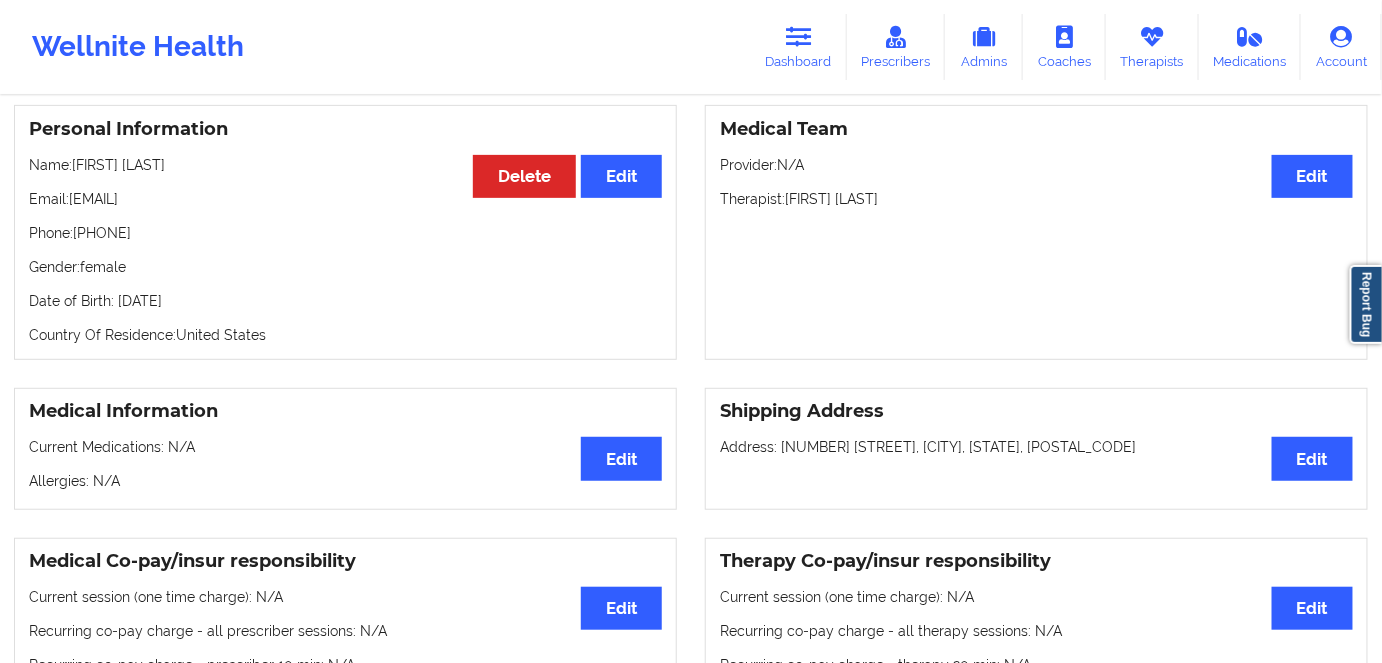 scroll, scrollTop: 0, scrollLeft: 0, axis: both 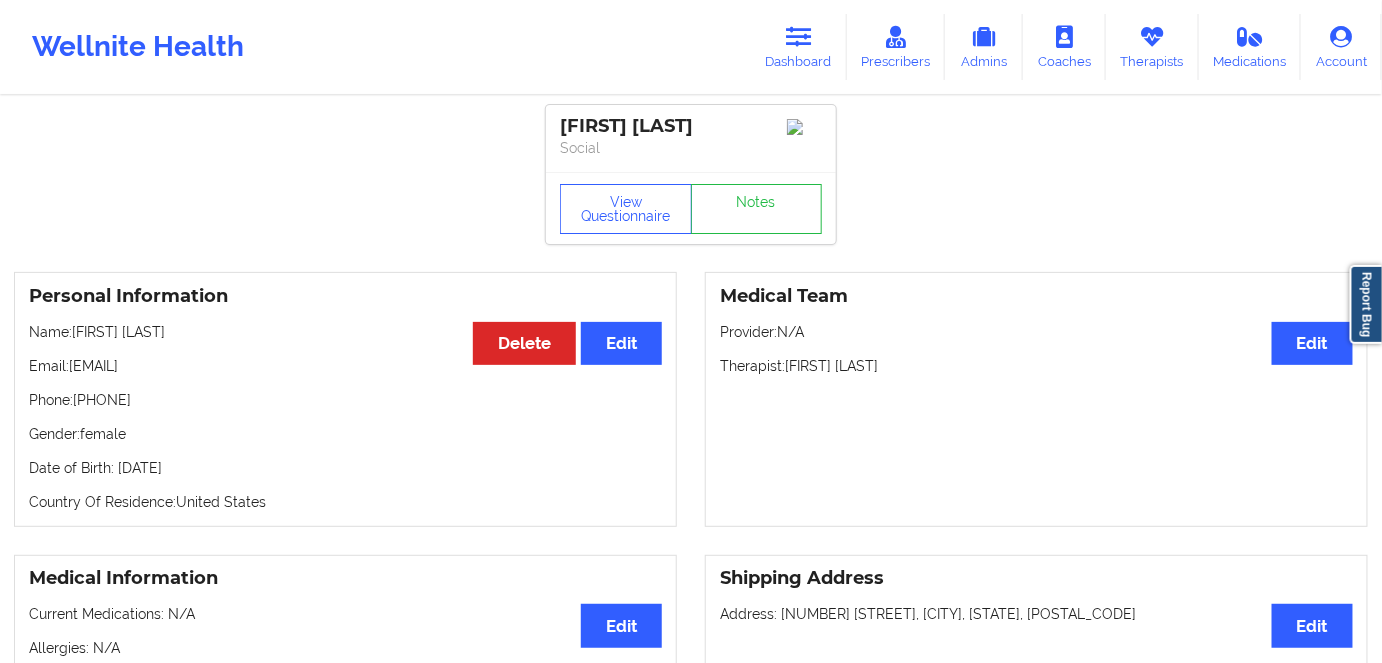 click on "Date of Birth:   13th of March 1998" at bounding box center (345, 468) 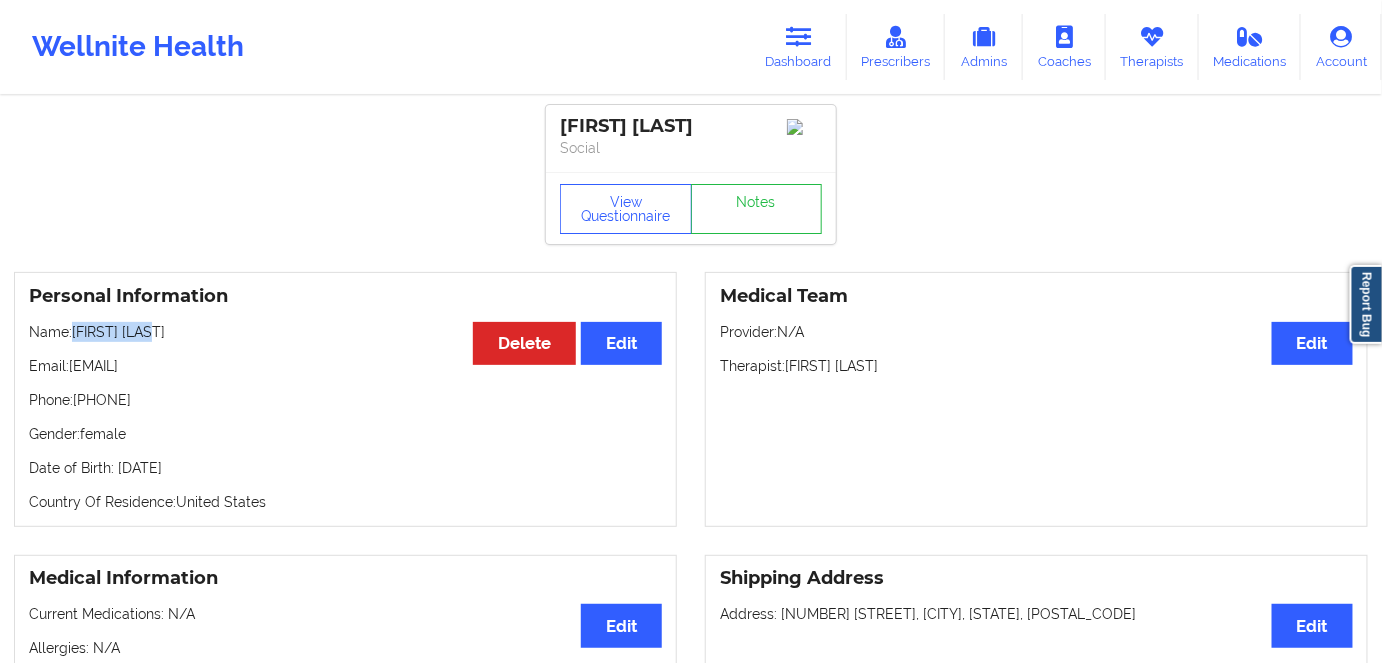 drag, startPoint x: 172, startPoint y: 338, endPoint x: 77, endPoint y: 338, distance: 95 